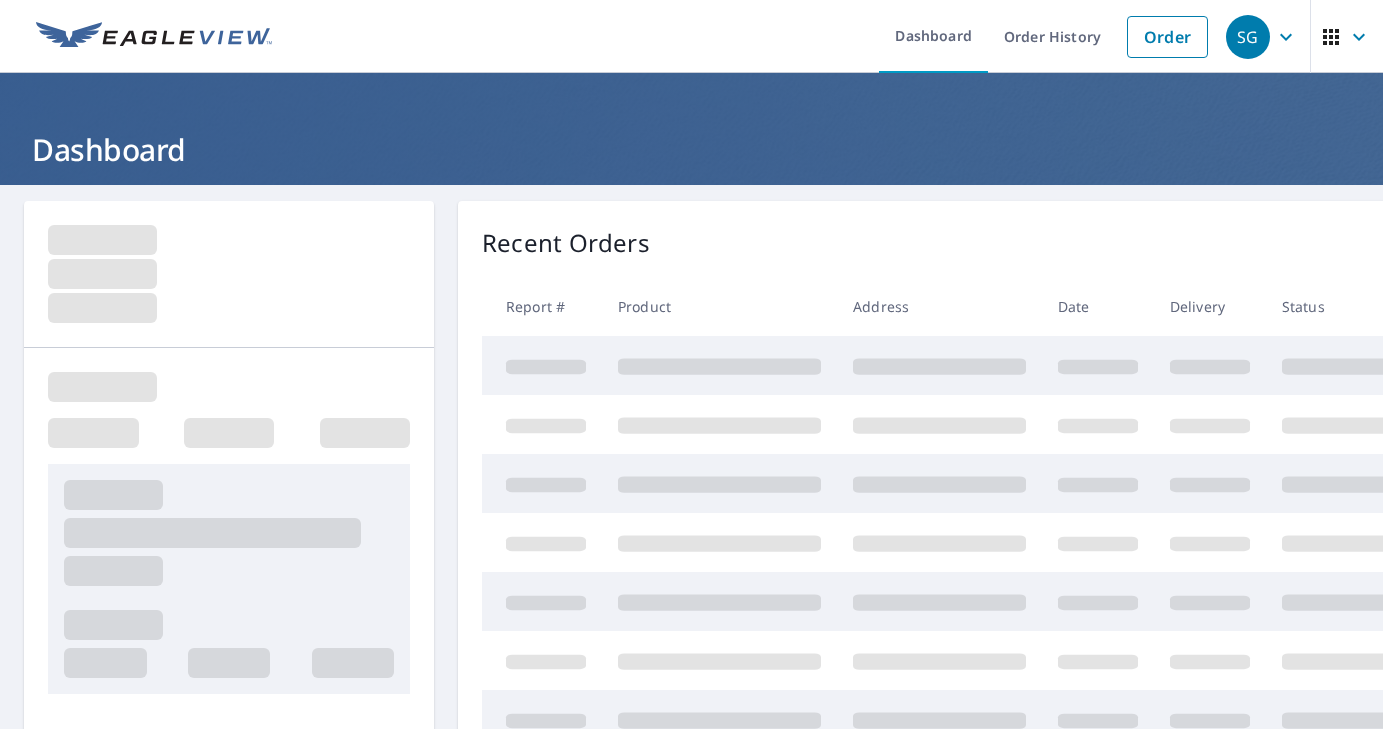 scroll, scrollTop: 0, scrollLeft: 0, axis: both 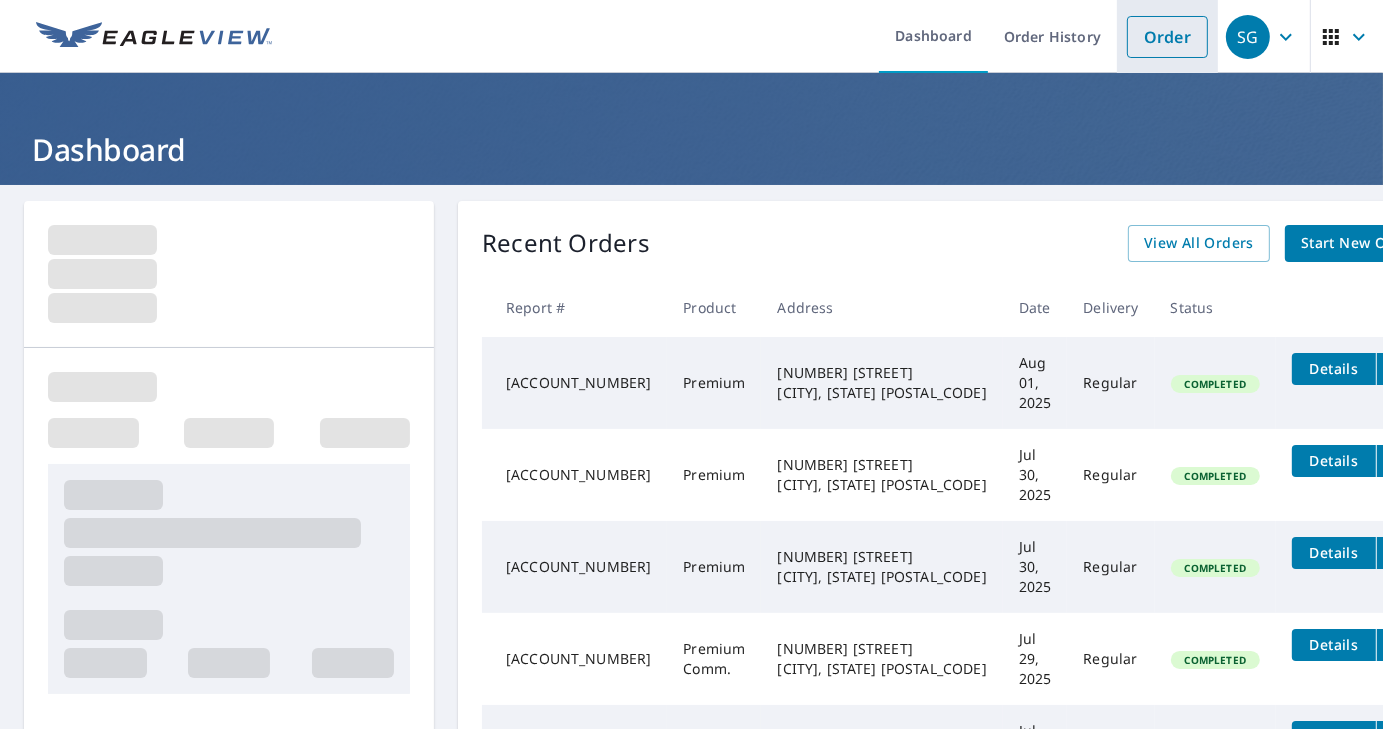 click on "Order" at bounding box center (1167, 37) 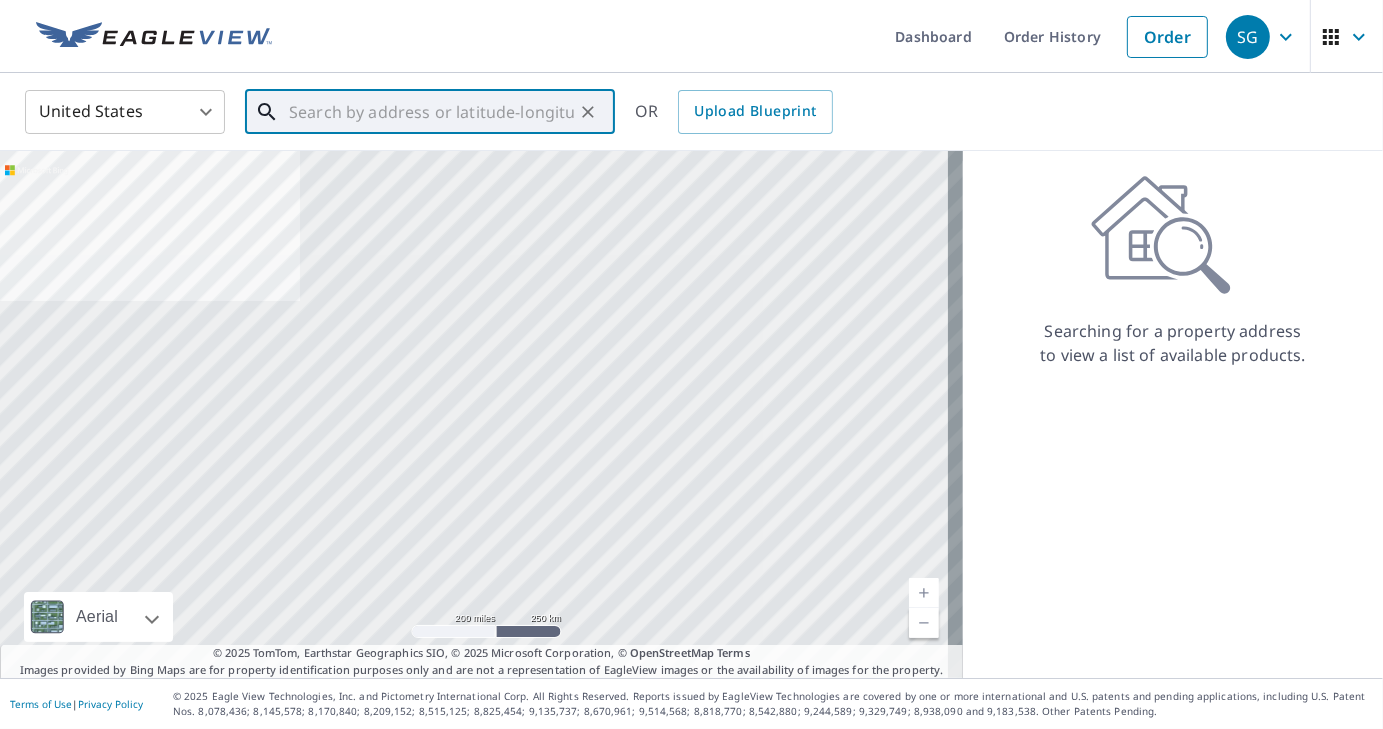 click at bounding box center [431, 112] 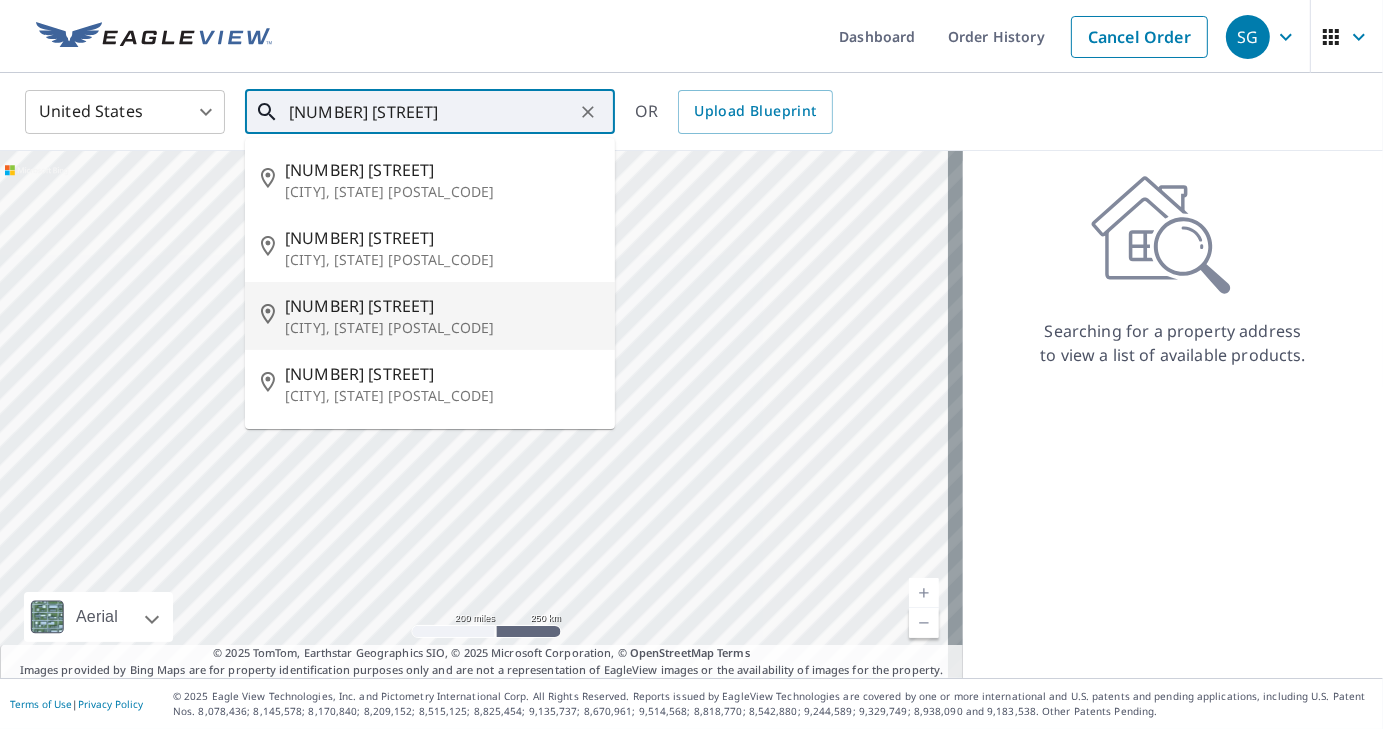 click on "[NUMBER] [STREET]" at bounding box center (442, 306) 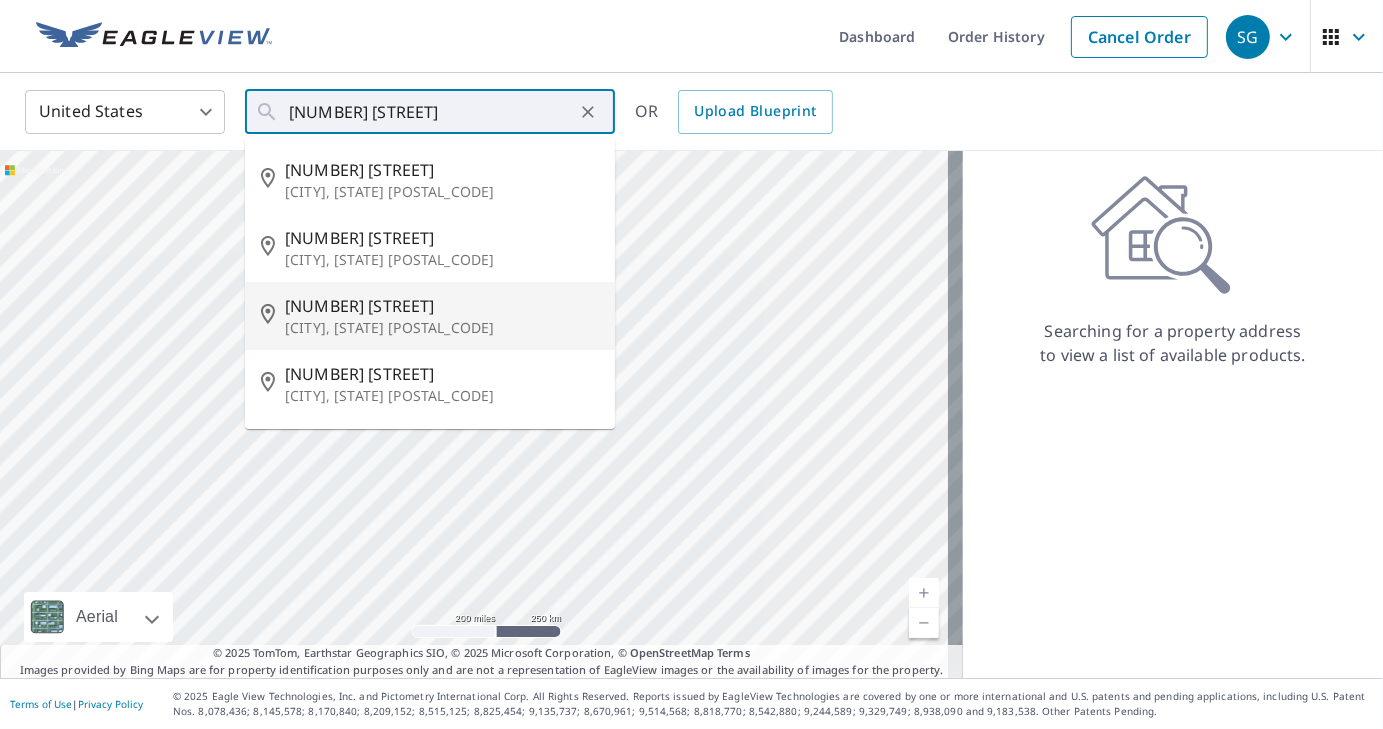 type on "[NUMBER] [STREET] [CITY], [STATE] [POSTAL_CODE]" 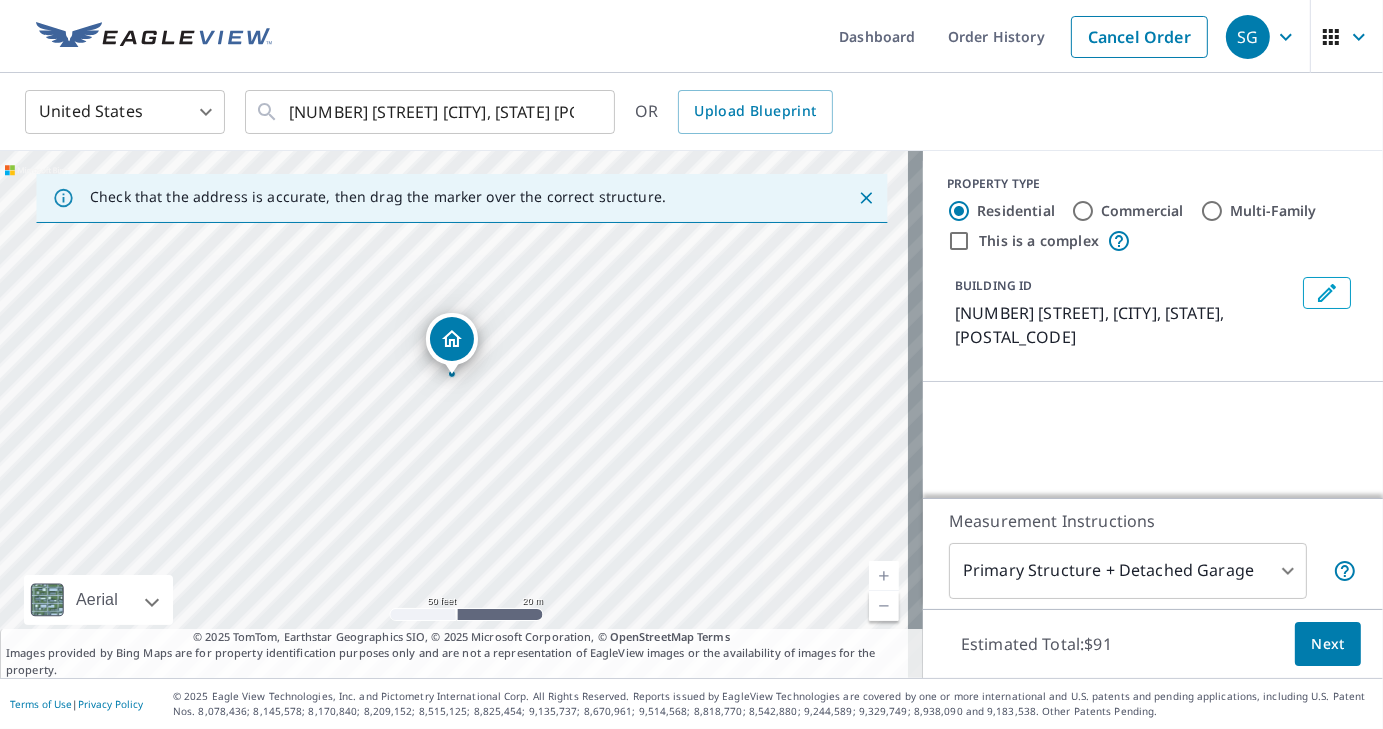 drag, startPoint x: 468, startPoint y: 459, endPoint x: 364, endPoint y: 527, distance: 124.2578 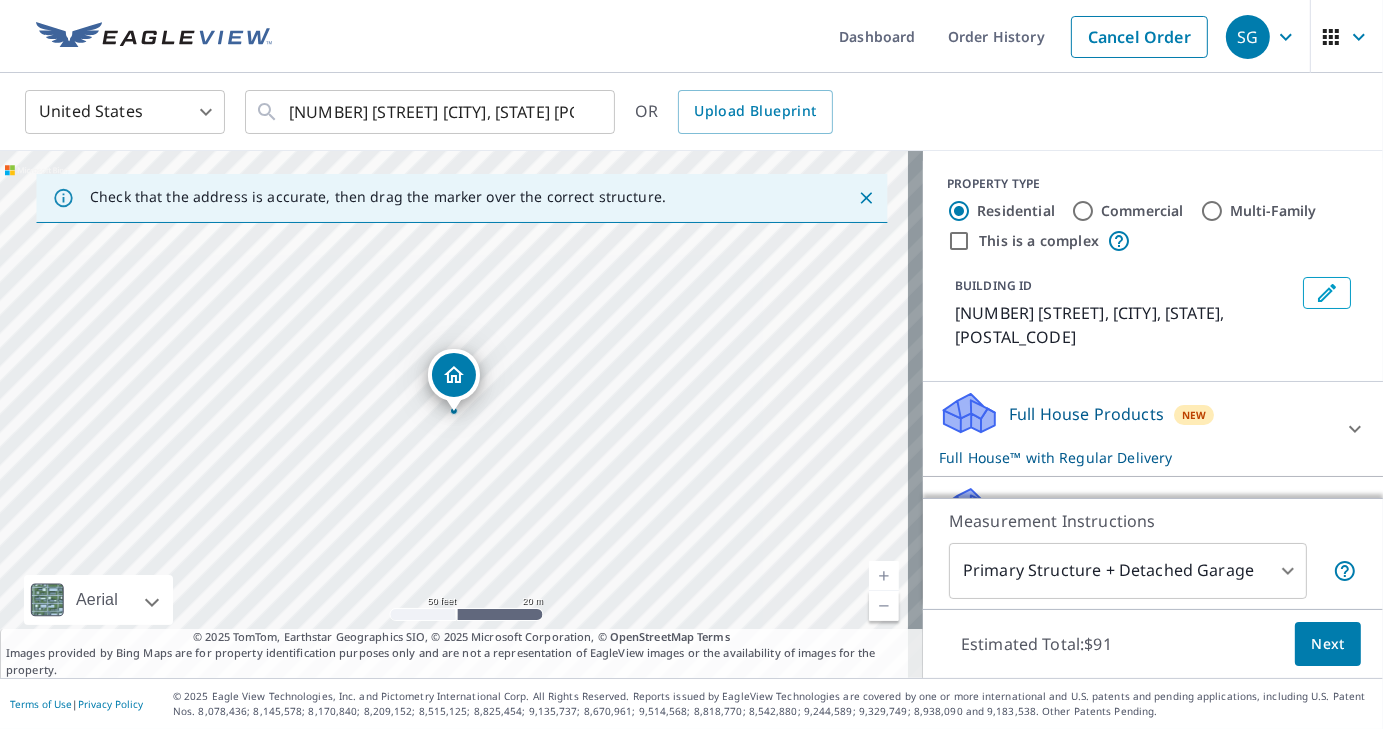 click on "Full House Products New Full House™ with Regular Delivery" at bounding box center (1135, 429) 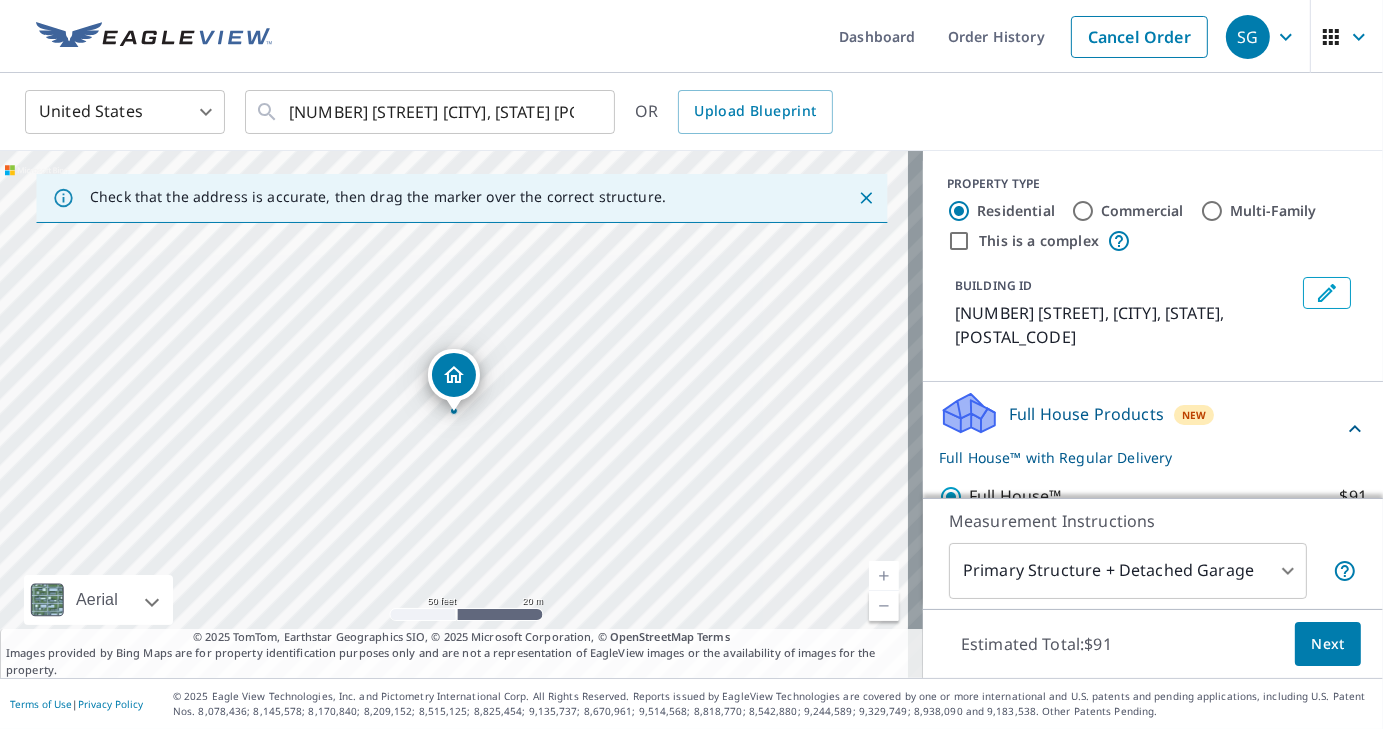click on "SG SG
Dashboard Order History Cancel Order SG United States US ​ [NUMBER] [STREET] [CITY], [STATE] [POSTAL_CODE] ​ OR Upload Blueprint Check that the address is accurate, then drag the marker over the correct structure. [NUMBER] [STREET] [CITY], [STATE] [POSTAL_CODE] Aerial Road A standard road map Aerial A detailed look from above Labels Labels 50 feet 20 m © 2025 TomTom, © Vexcel Imaging, © 2025 Microsoft Corporation,  © OpenStreetMap Terms © 2025 TomTom, Earthstar Geographics SIO, © 2025 Microsoft Corporation, ©   OpenStreetMap   Terms Images provided by Bing Maps are for property identification purposes only and are not a representation of EagleView images or the availability of images for the property. PROPERTY TYPE Residential Commercial Multi-Family This is a complex BUILDING ID [NUMBER] [STREET], [CITY], [STATE], [POSTAL_CODE] Full House Products New Full House™ with Regular Delivery Full House™ $91 Delivery Regular $0 8 ​ Roof Products New QuickSquares™ $16.65 Gutter $12.72 Bid Perfect™ $16.65 Roof $0 - $30 New $79" at bounding box center [691, 364] 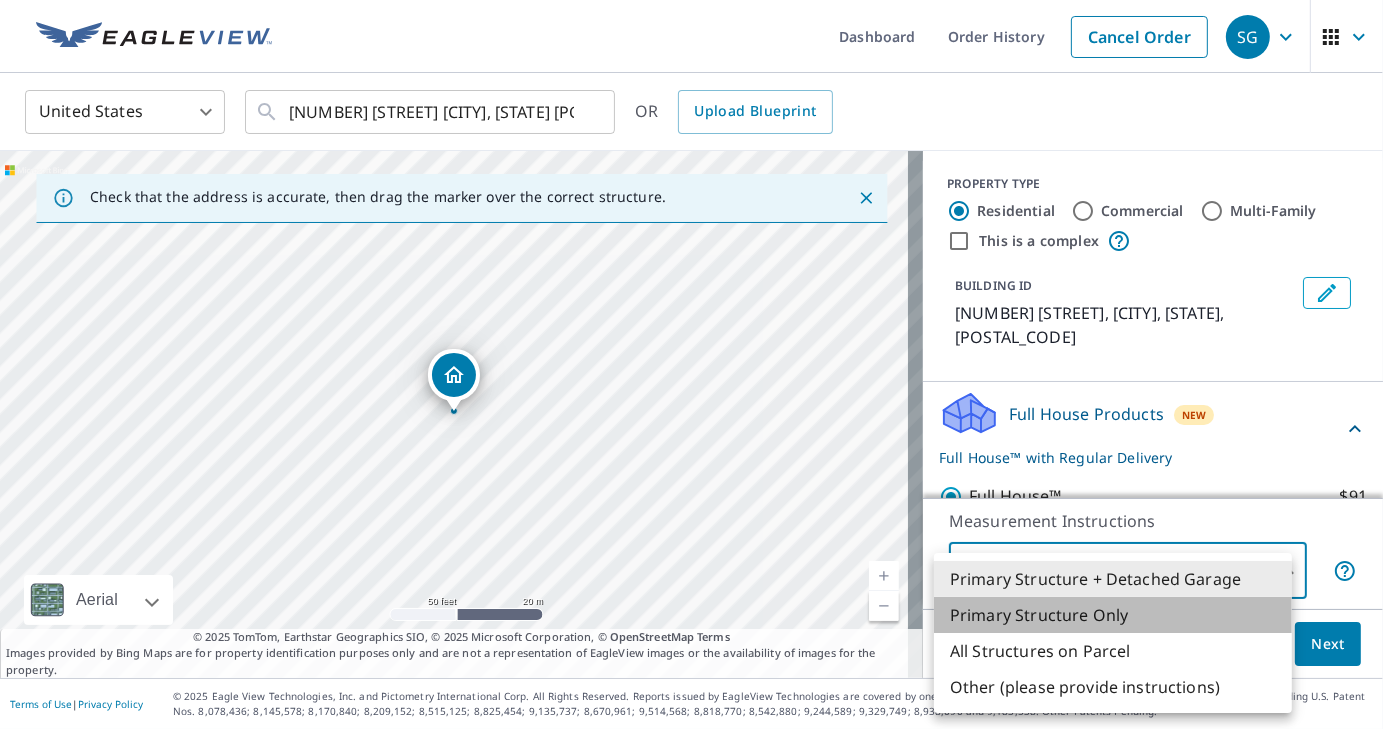 click on "Primary Structure Only" at bounding box center (1113, 615) 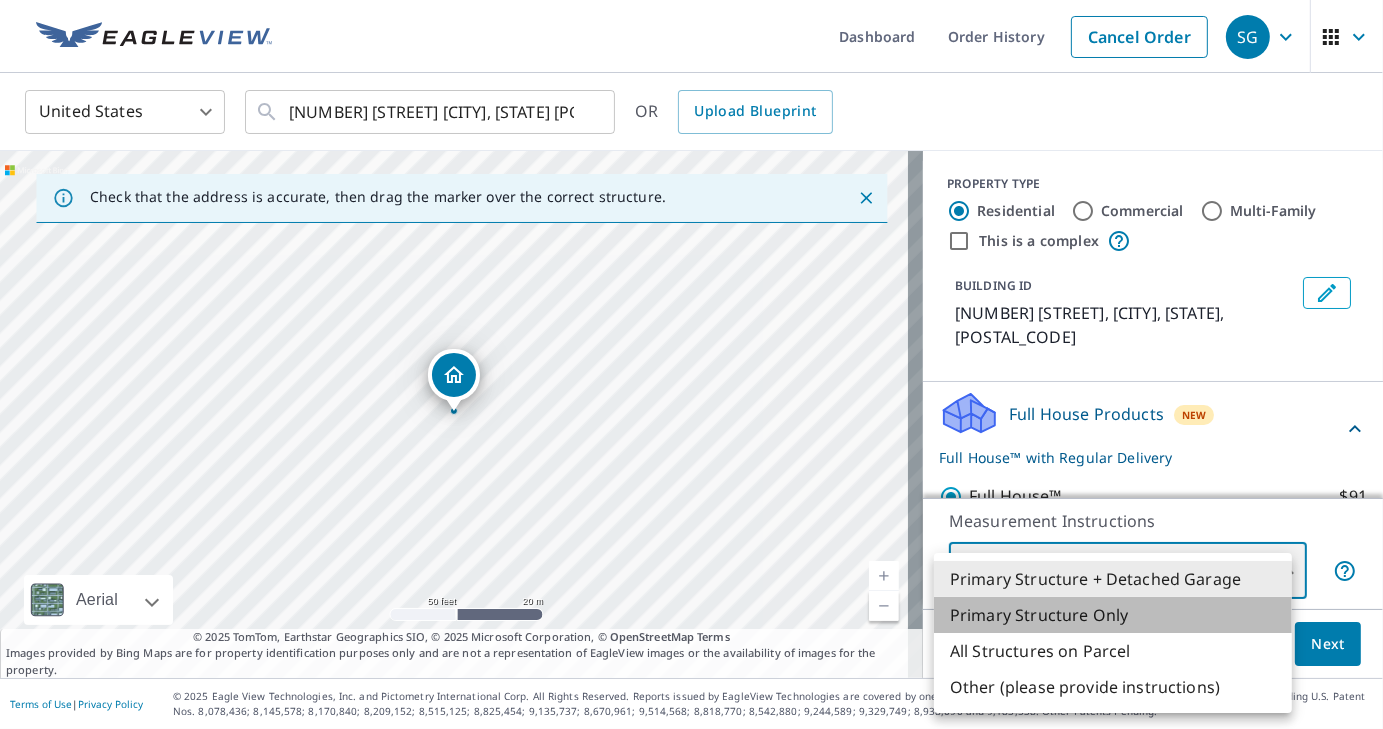 type on "2" 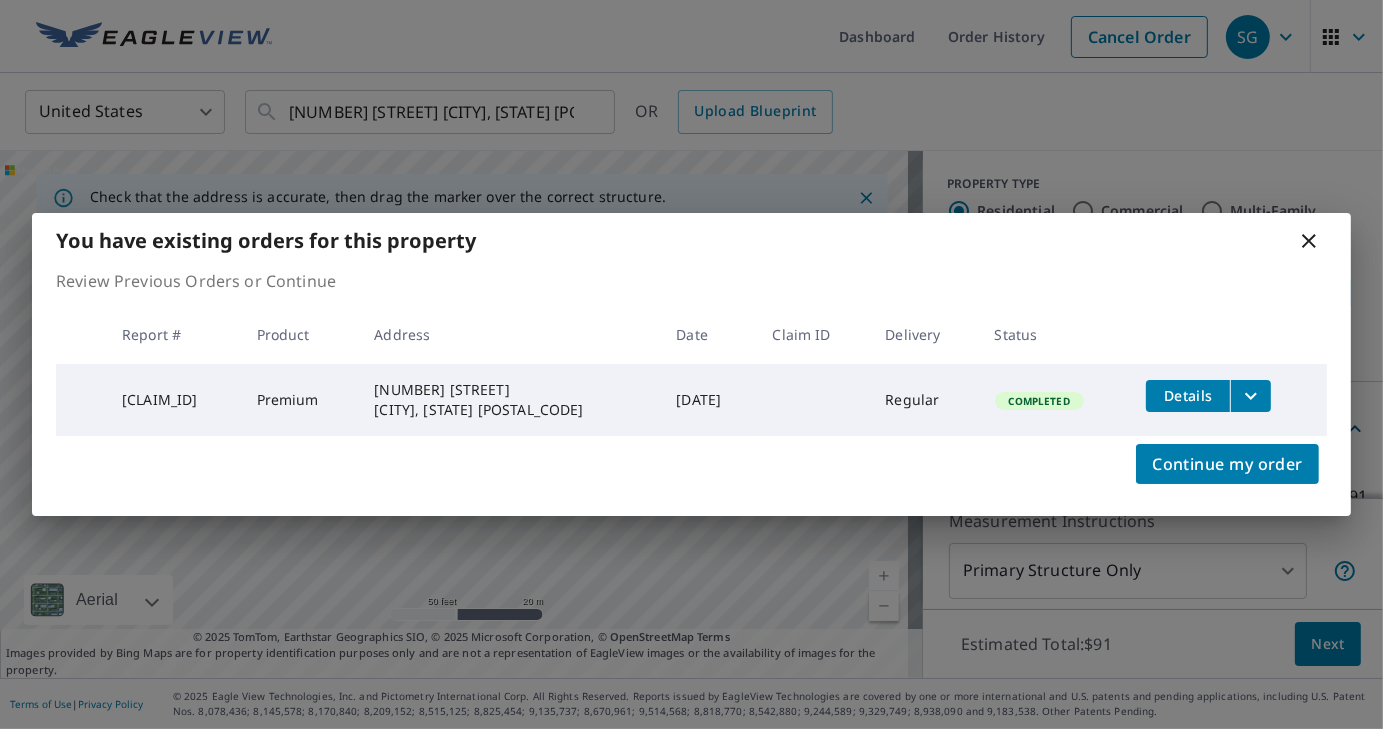 click at bounding box center [1250, 396] 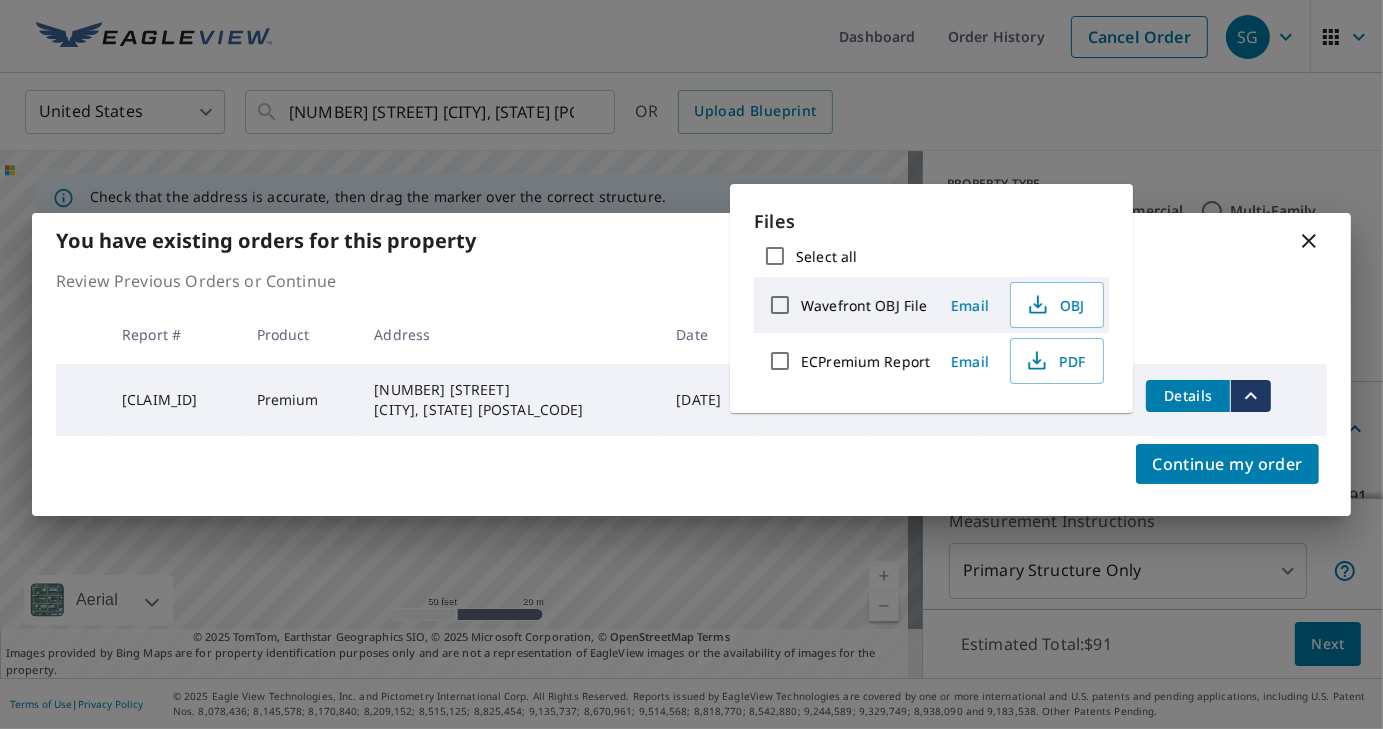 click on "Review Previous Orders or Continue" at bounding box center [691, 281] 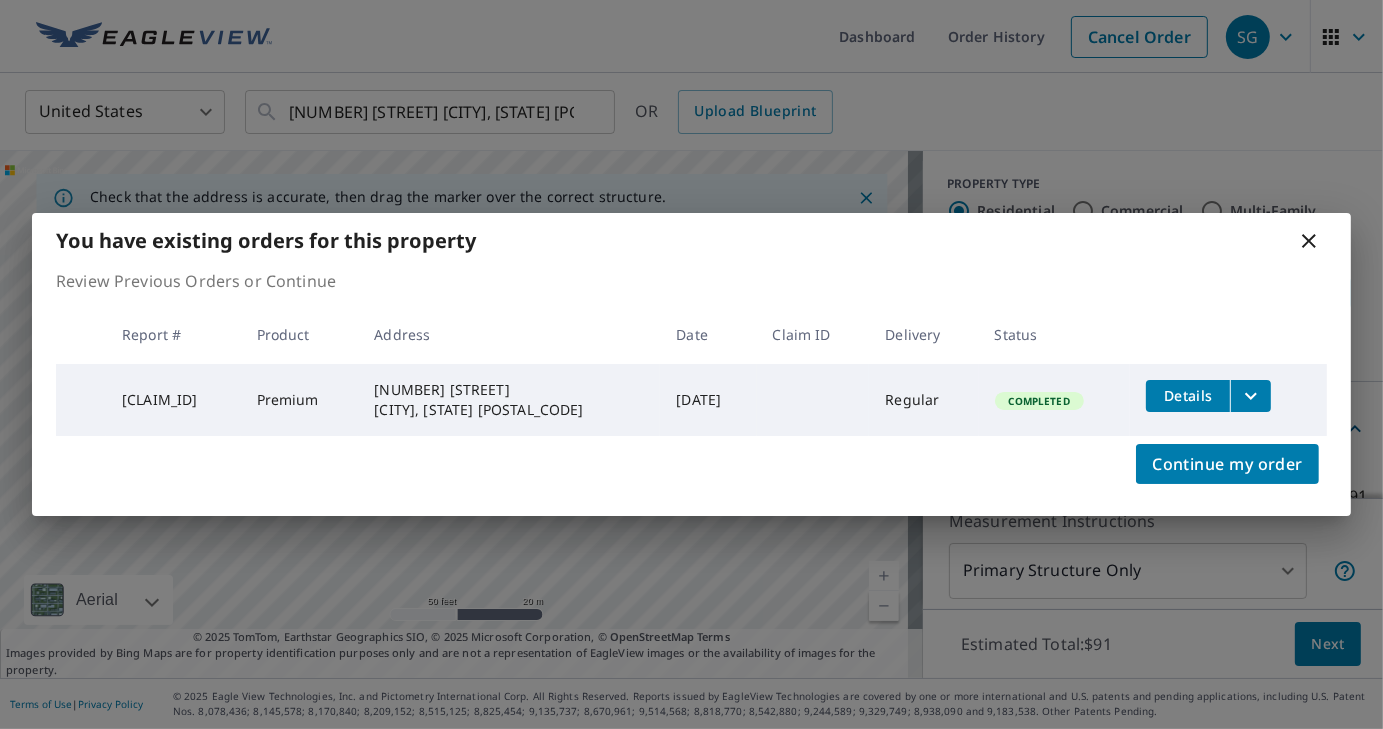 click on "You have existing orders for this property" at bounding box center [691, 240] 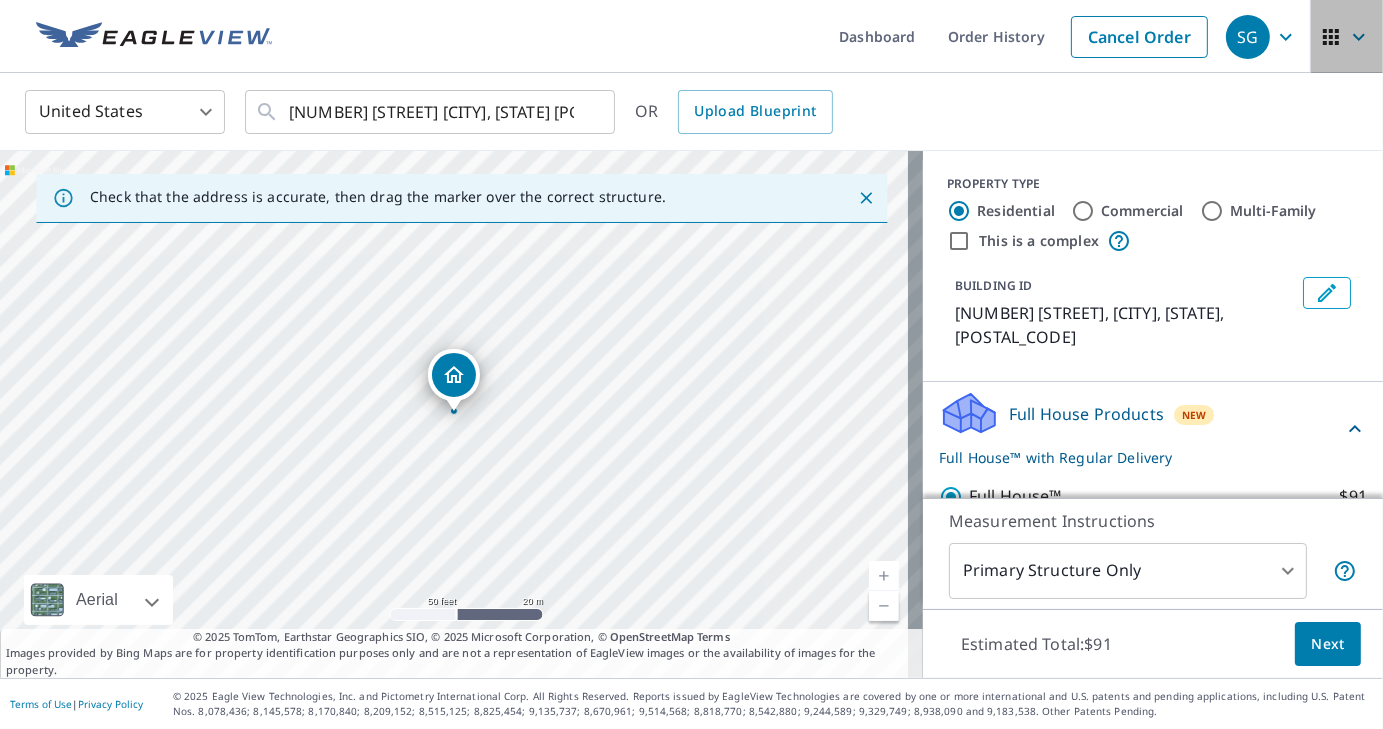 click at bounding box center [1347, 37] 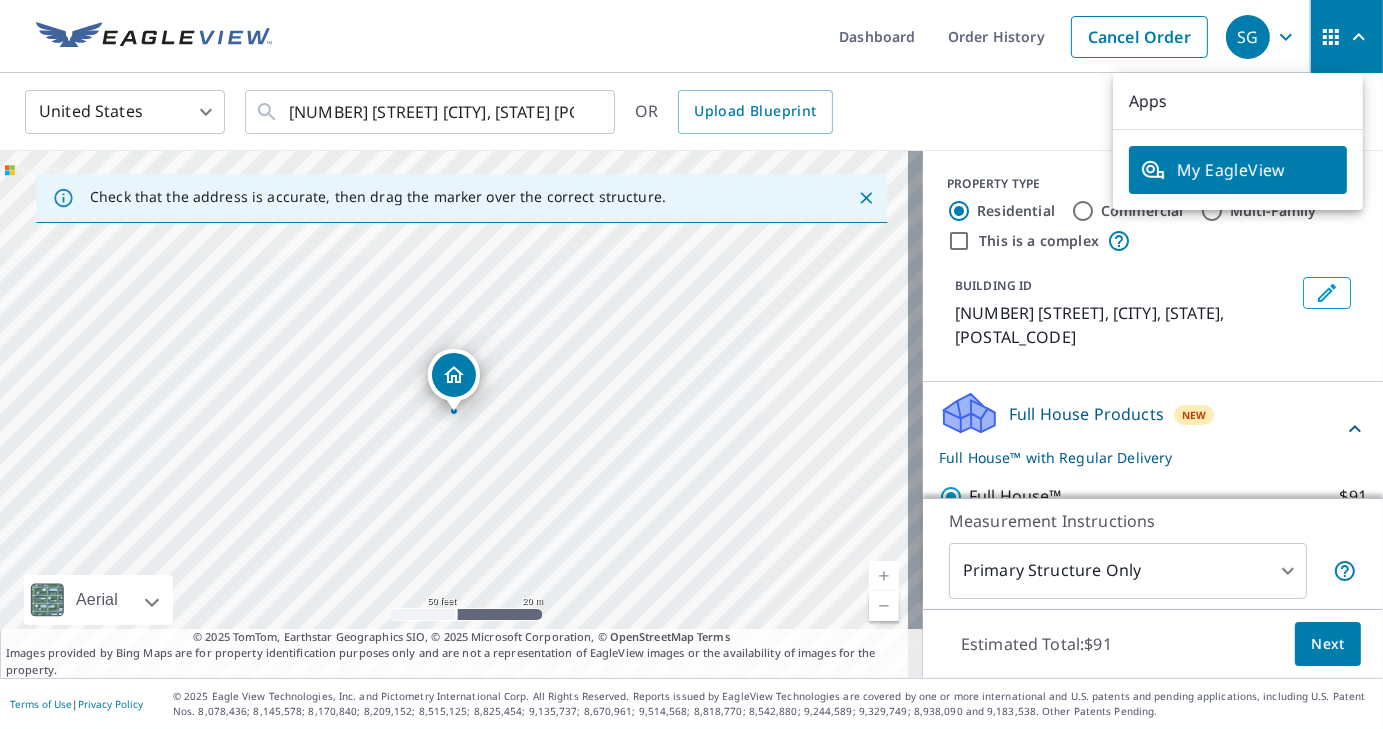 click on "SG" at bounding box center (1264, 36) 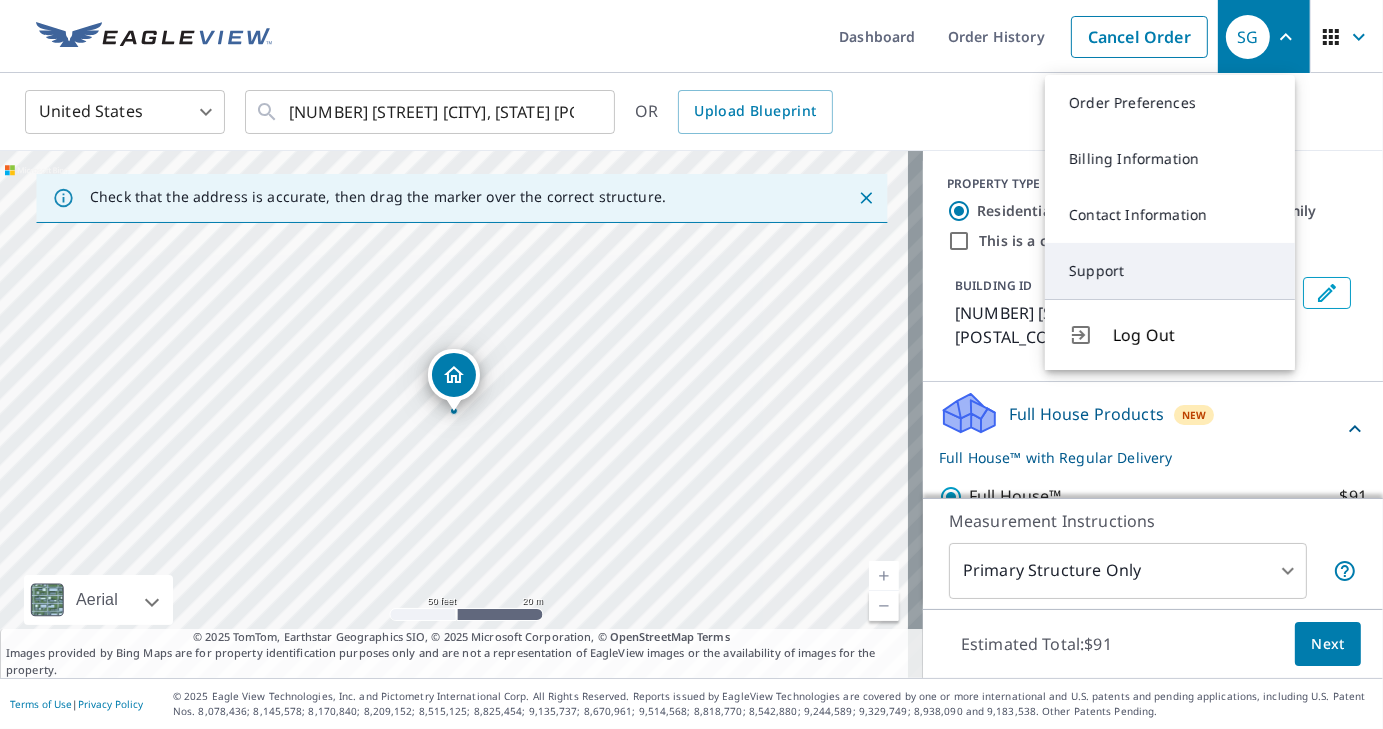 click on "Support" at bounding box center (1170, 271) 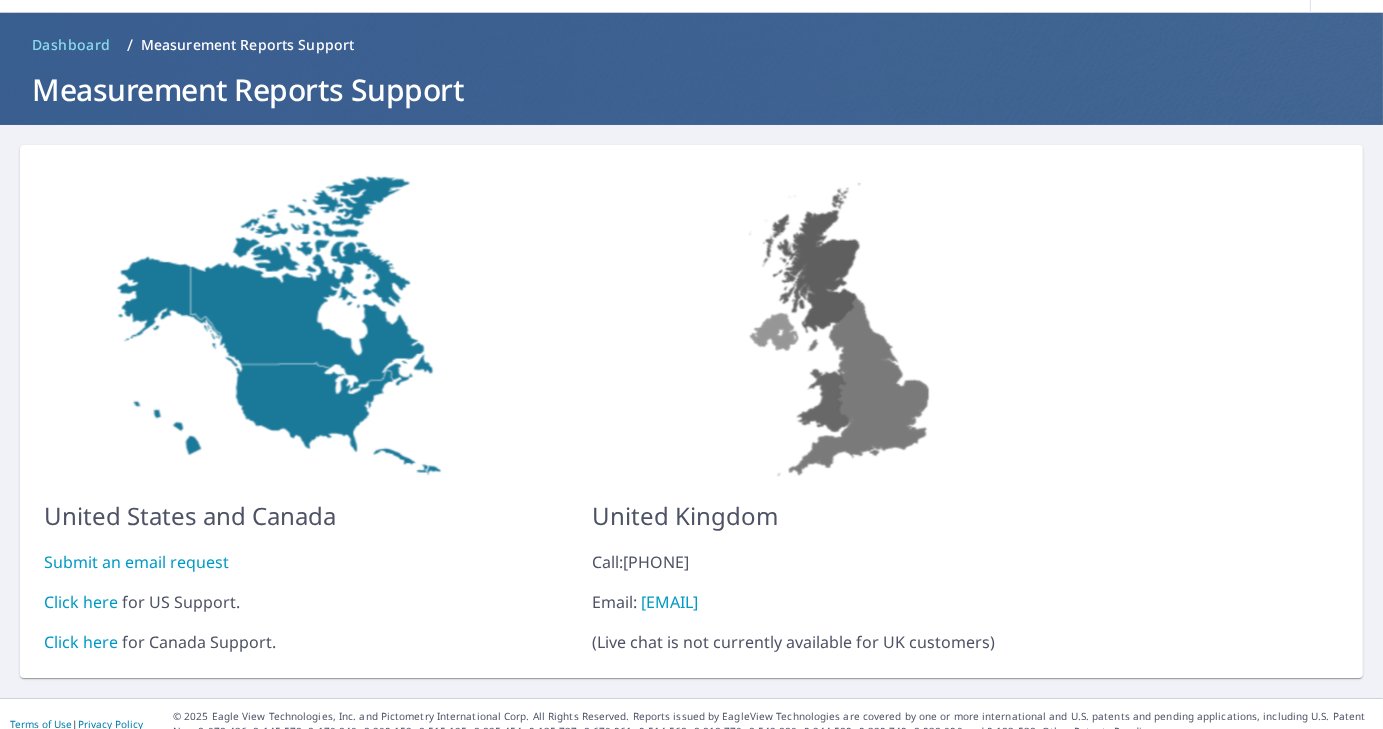 scroll, scrollTop: 79, scrollLeft: 0, axis: vertical 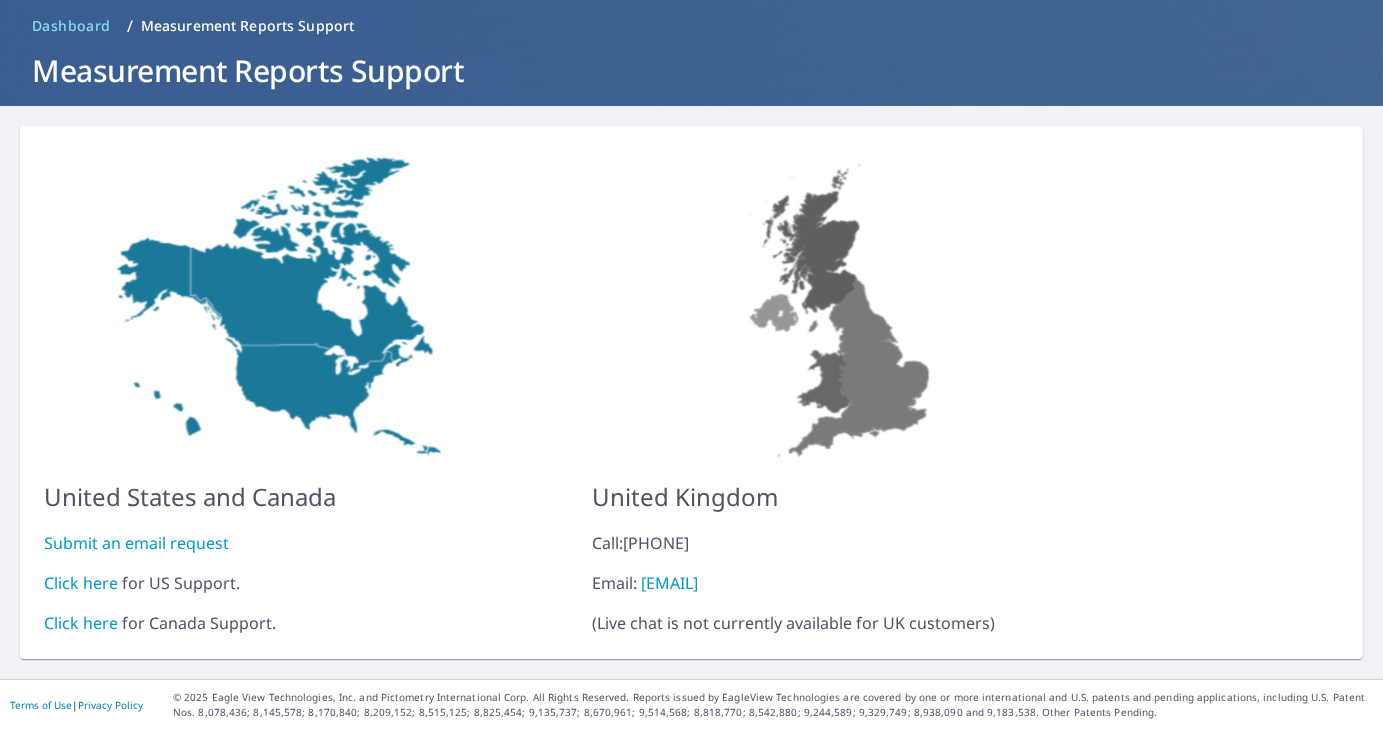 click on "Click here" at bounding box center [81, 583] 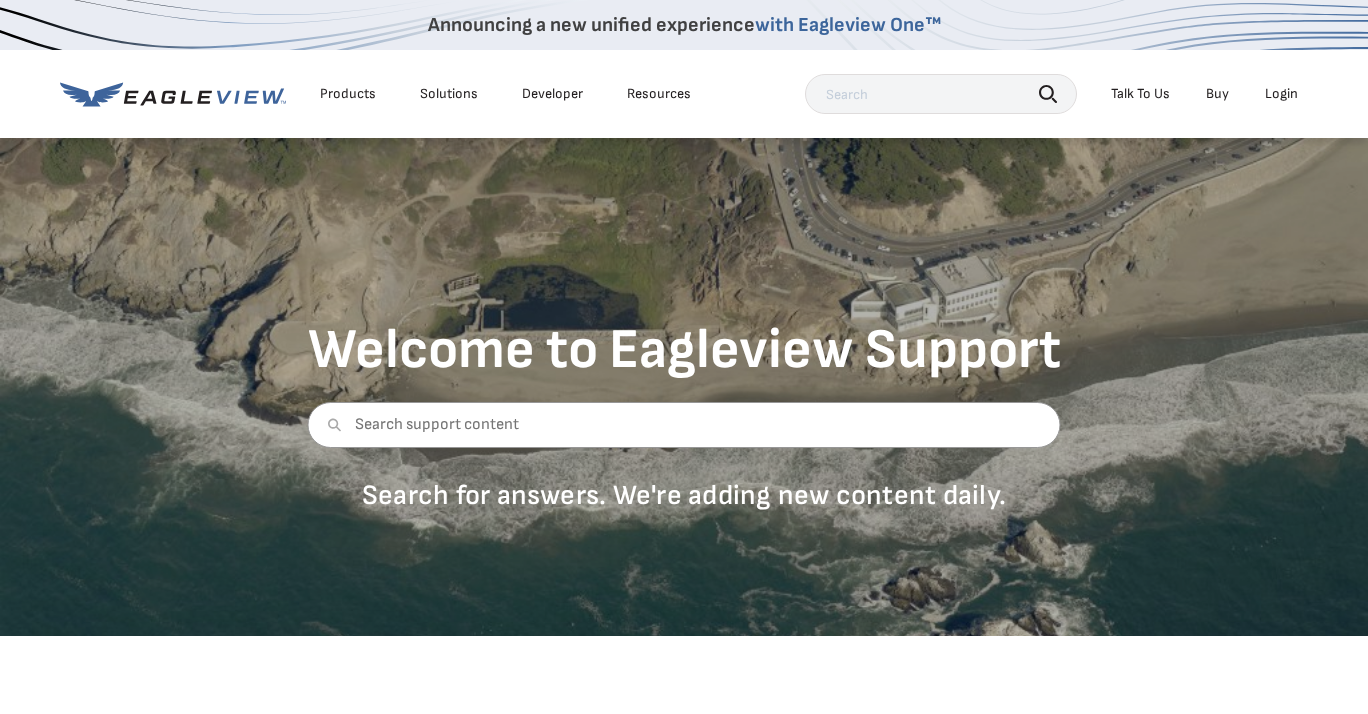 scroll, scrollTop: 0, scrollLeft: 0, axis: both 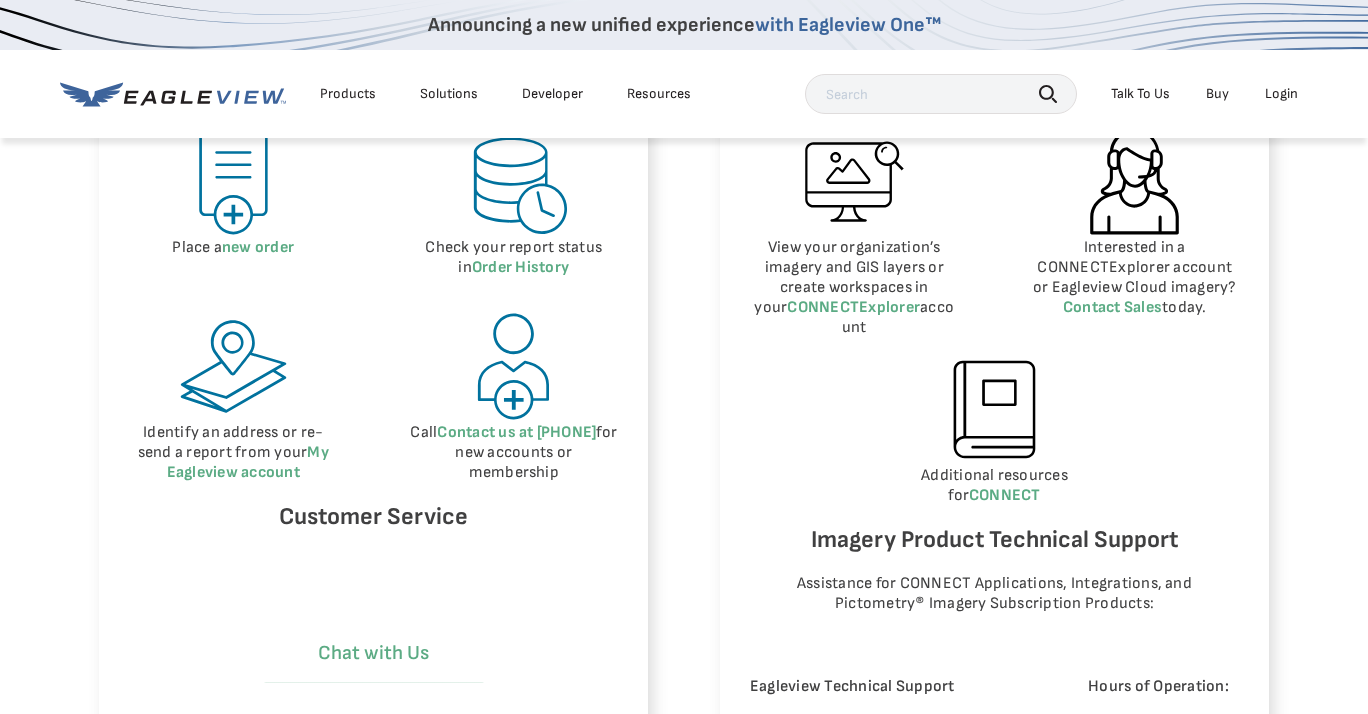 click on "Chat with Us" at bounding box center (374, 653) 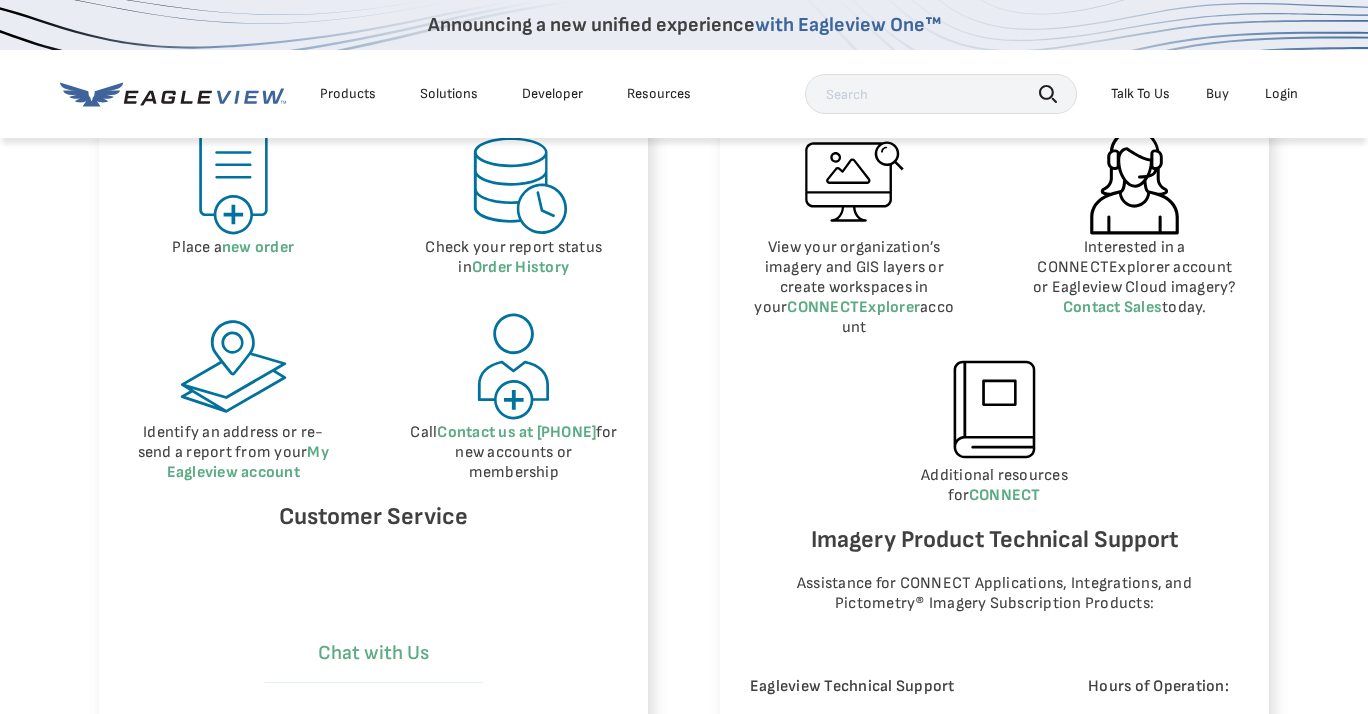 click on "Chat with Us" at bounding box center (374, 653) 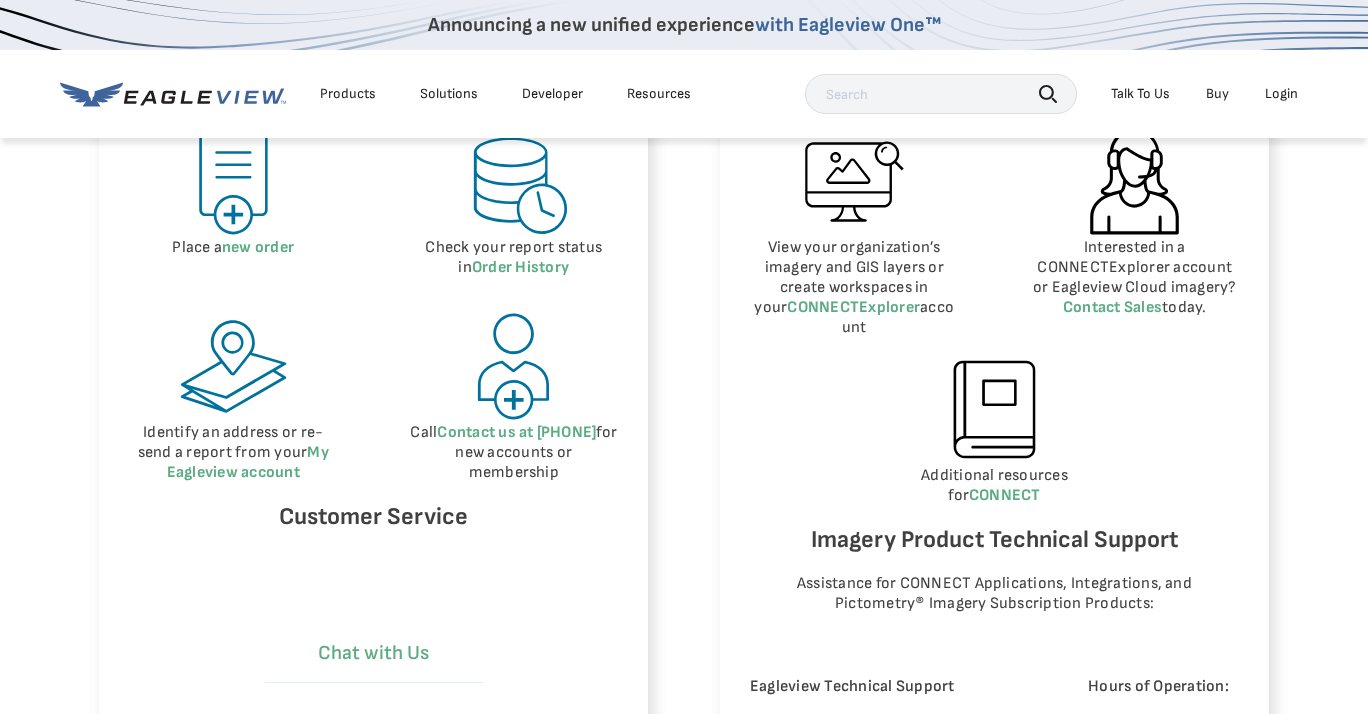 select on "Cancel_Roof_Wall_Report" 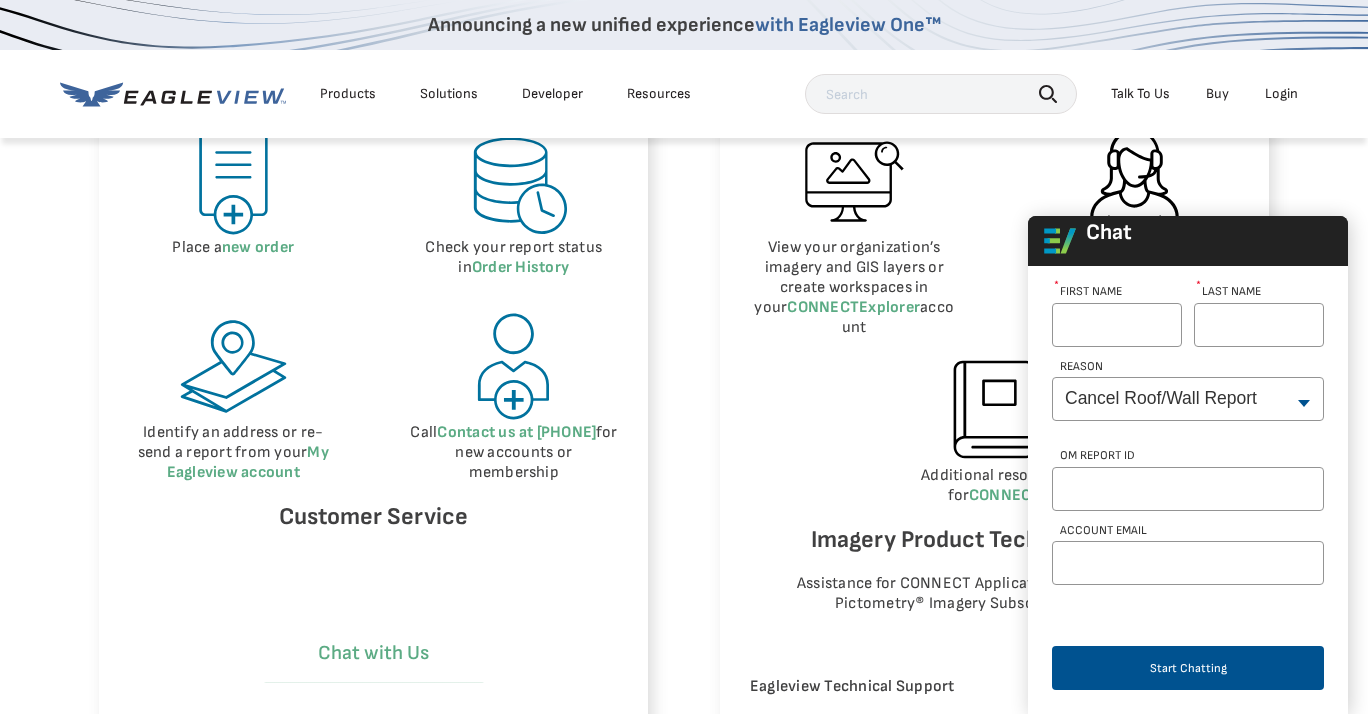 click on "Chat with Us" at bounding box center (374, 653) 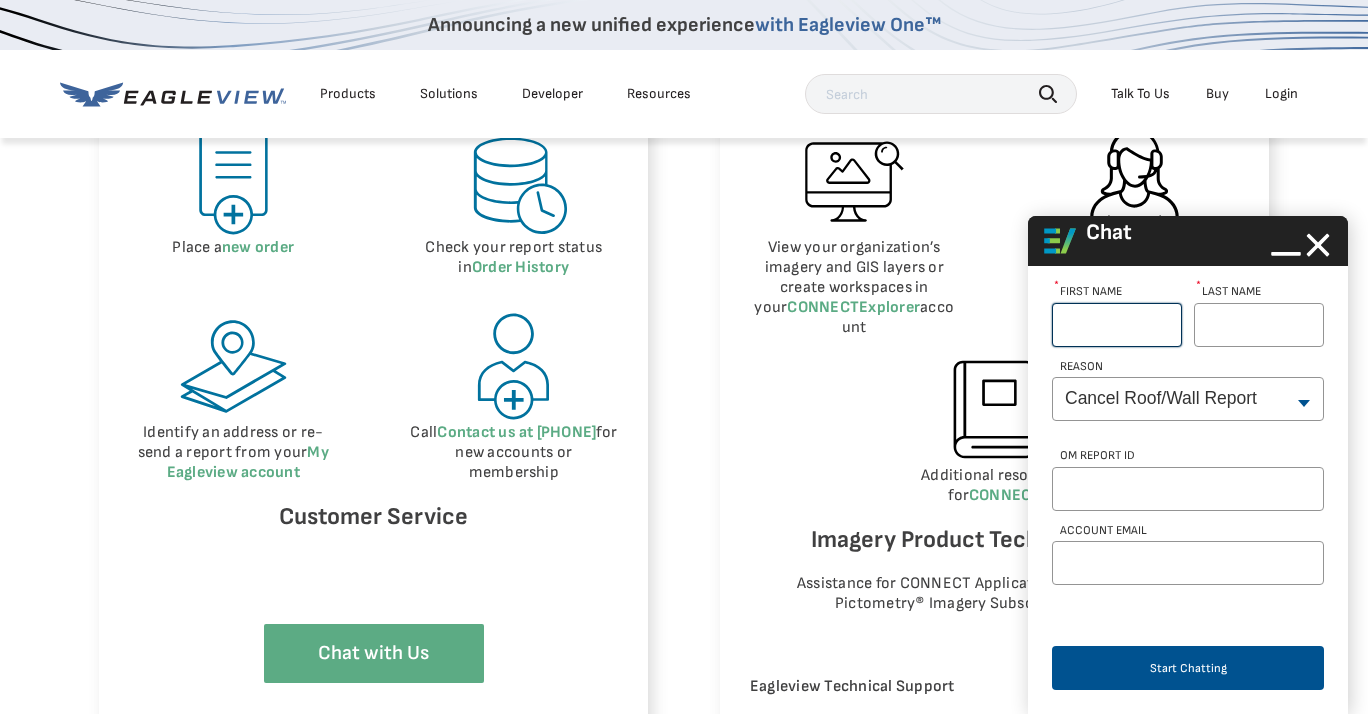 click on "First Name *" at bounding box center [1117, 325] 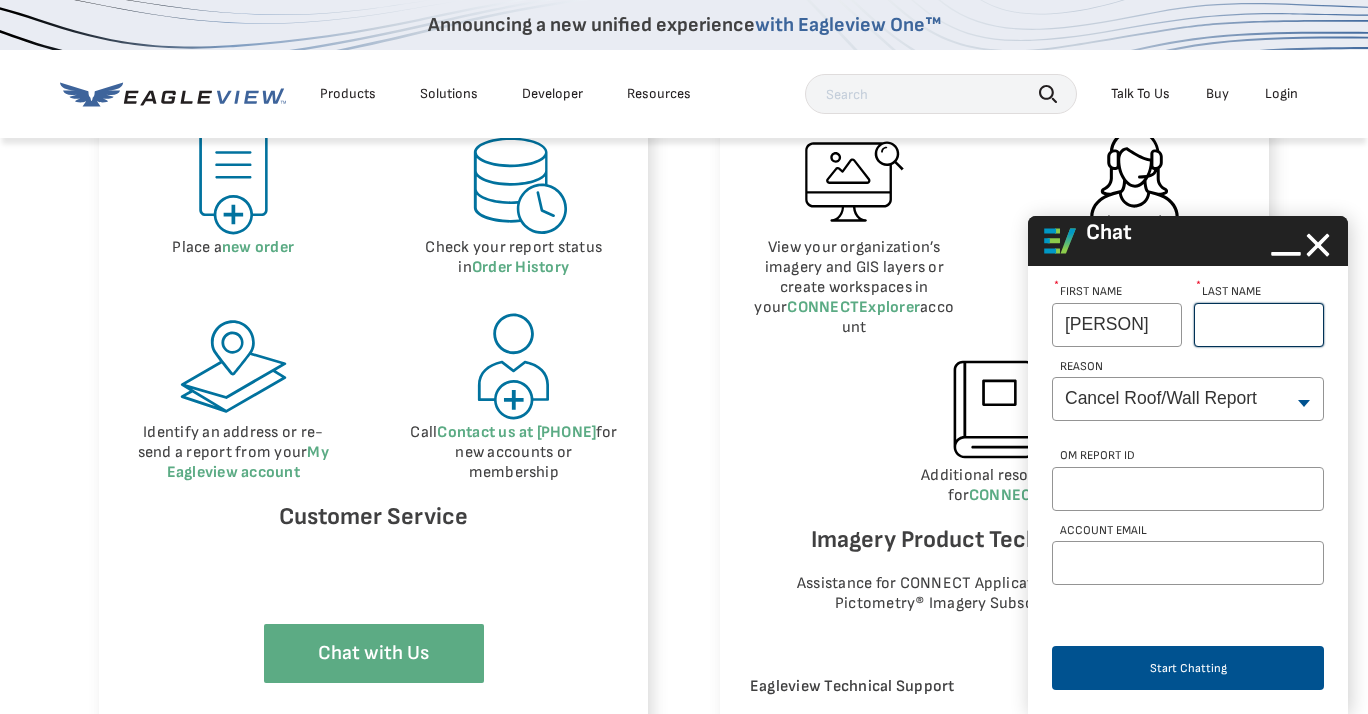 click on "Last Name *" at bounding box center [1259, 325] 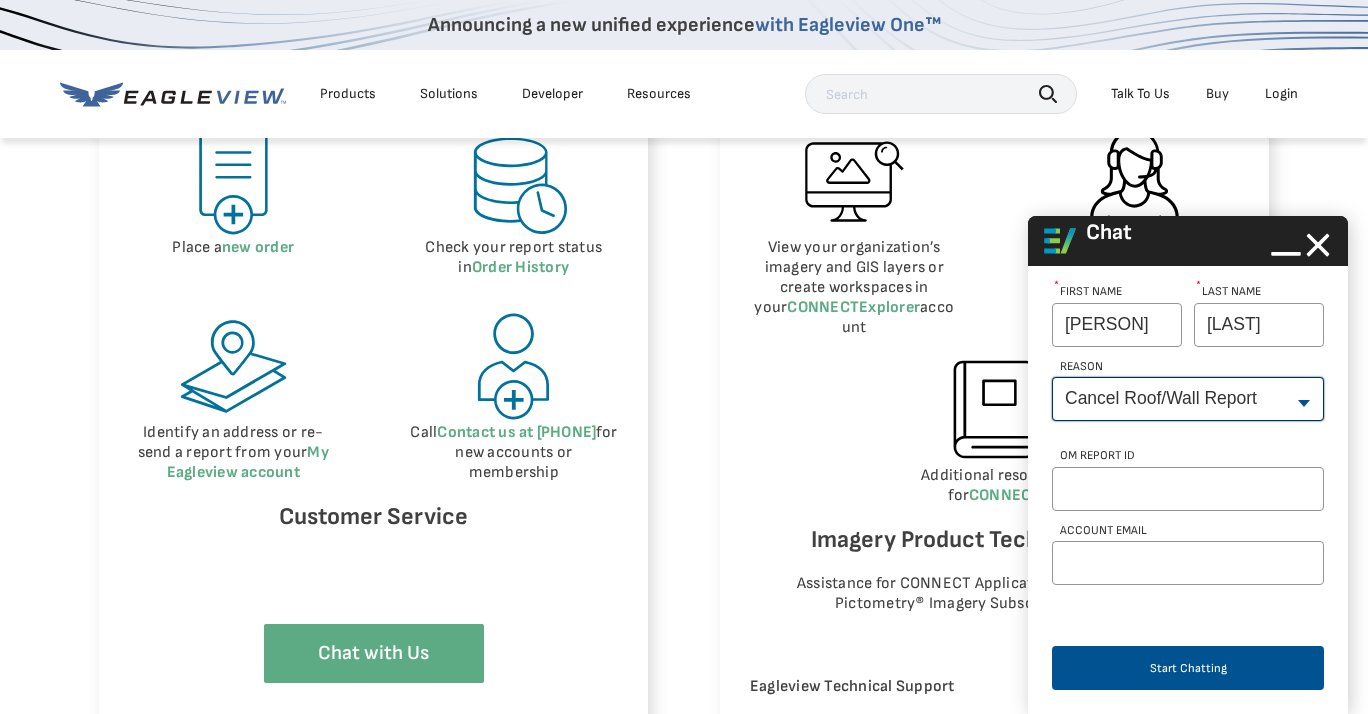 click on "--None-- Cancel Roof/Wall Report Document Request Invoice Request Missing Additional Structure Password Reset Pricing Question Refund Request Roof/Wall Report Status Sitemap Request Update Roof/Wall Report Address Wrong House on Report Xactimate Other Reason Xactimate Integration" at bounding box center (1188, 399) 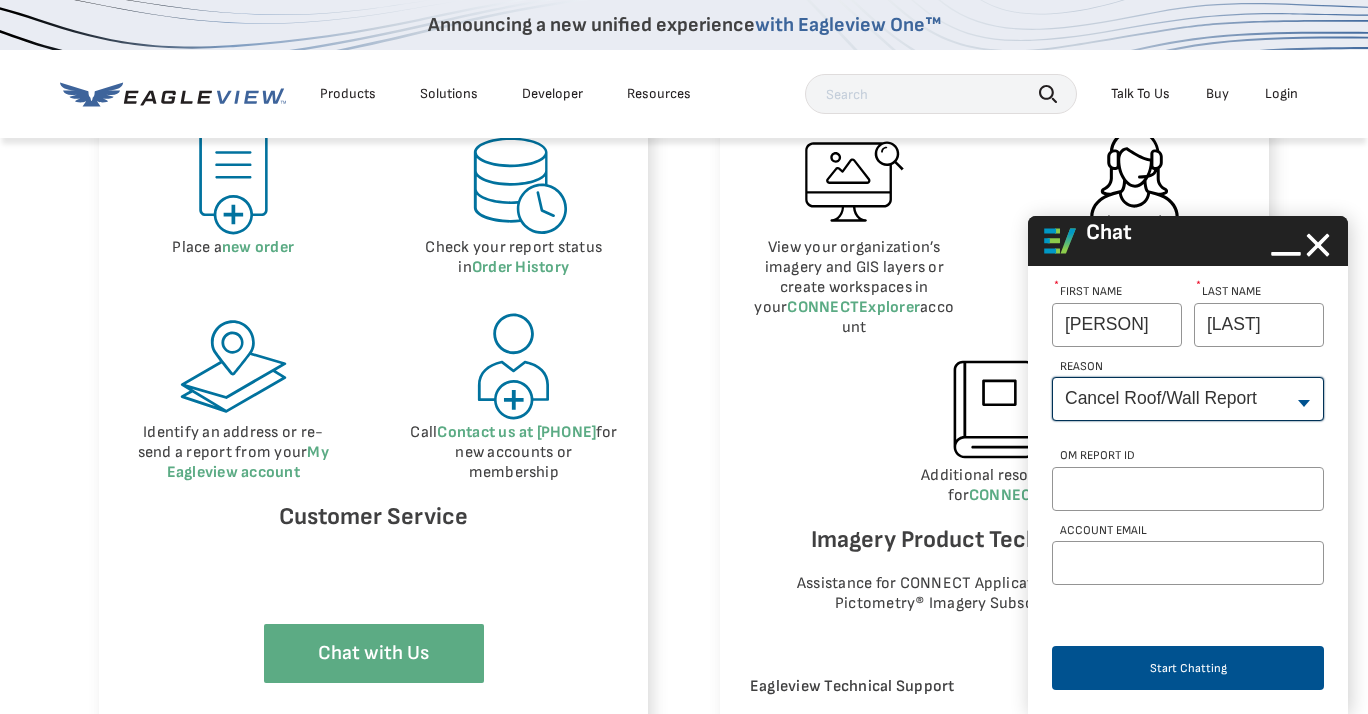 select on "Document_Request" 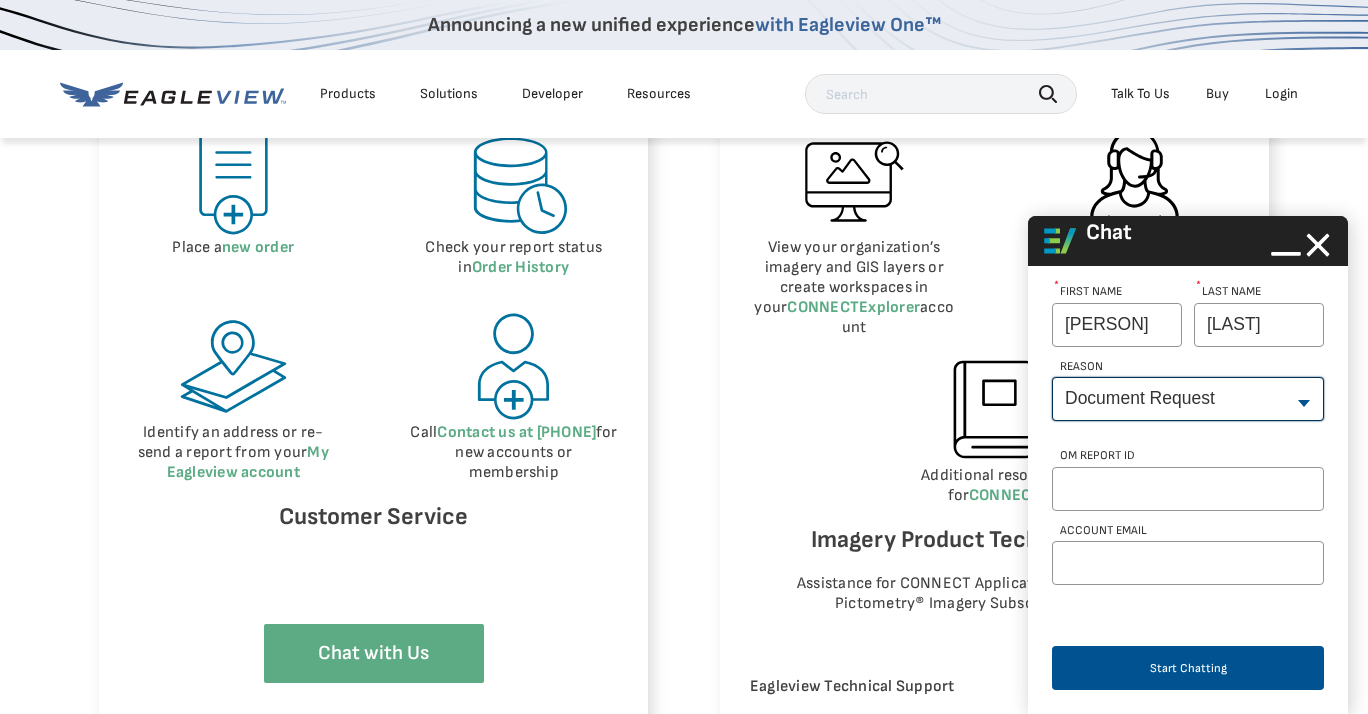 click on "--None-- Cancel Roof/Wall Report Document Request Invoice Request Missing Additional Structure Password Reset Pricing Question Refund Request Roof/Wall Report Status Sitemap Request Update Roof/Wall Report Address Wrong House on Report Xactimate Other Reason Xactimate Integration" at bounding box center (1188, 399) 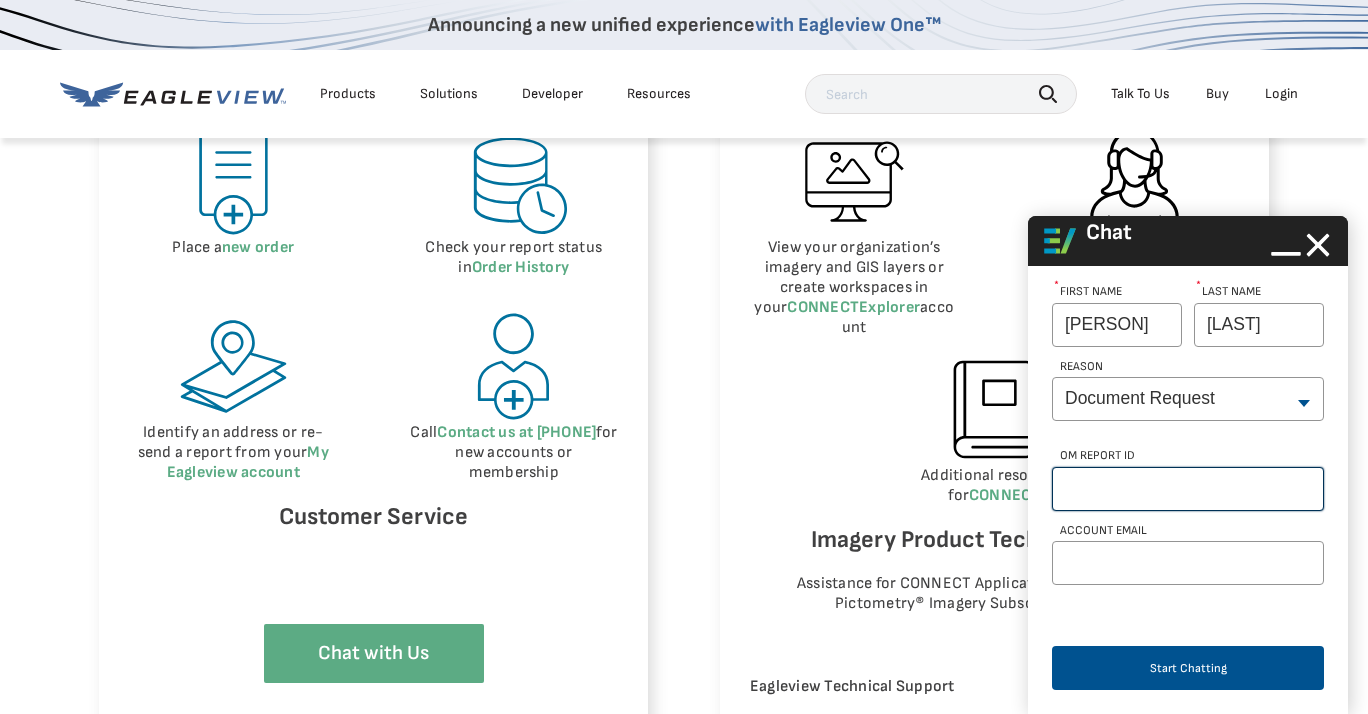 click on "OM Report Id" at bounding box center [1188, 489] 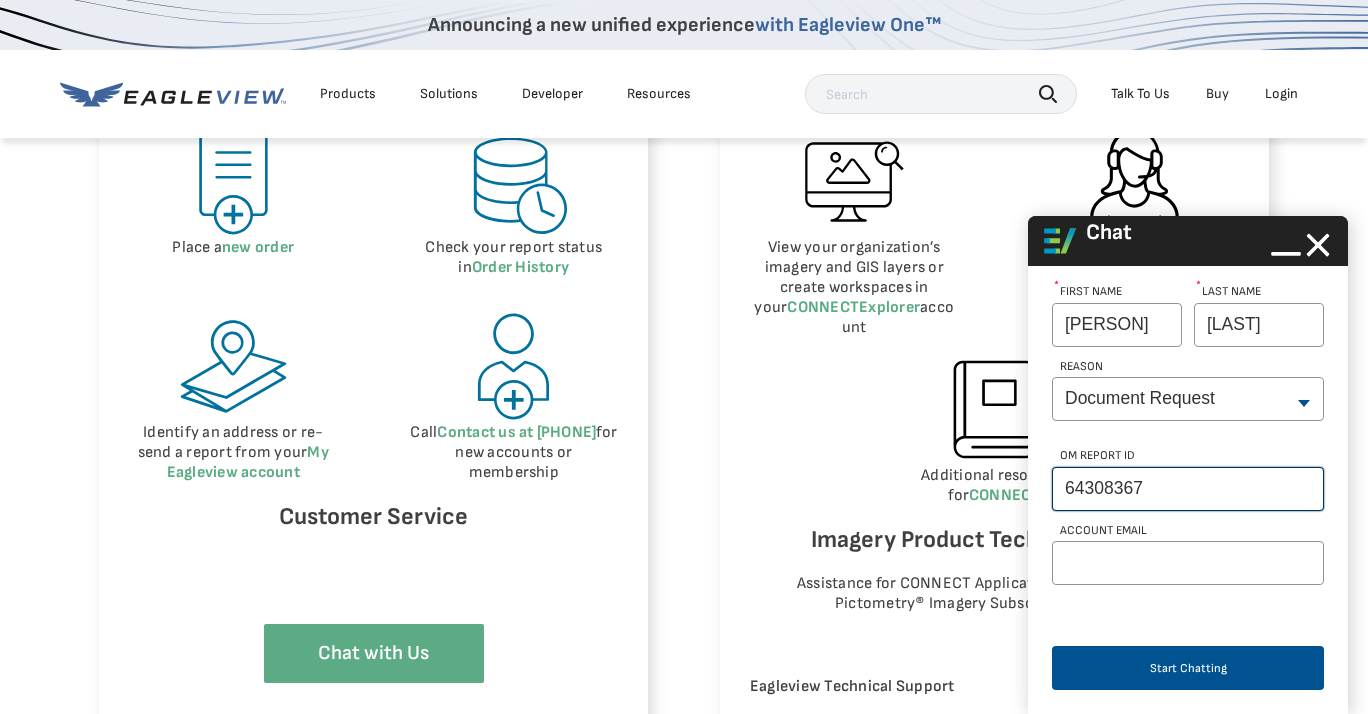 type on "[CLAIM_ID]" 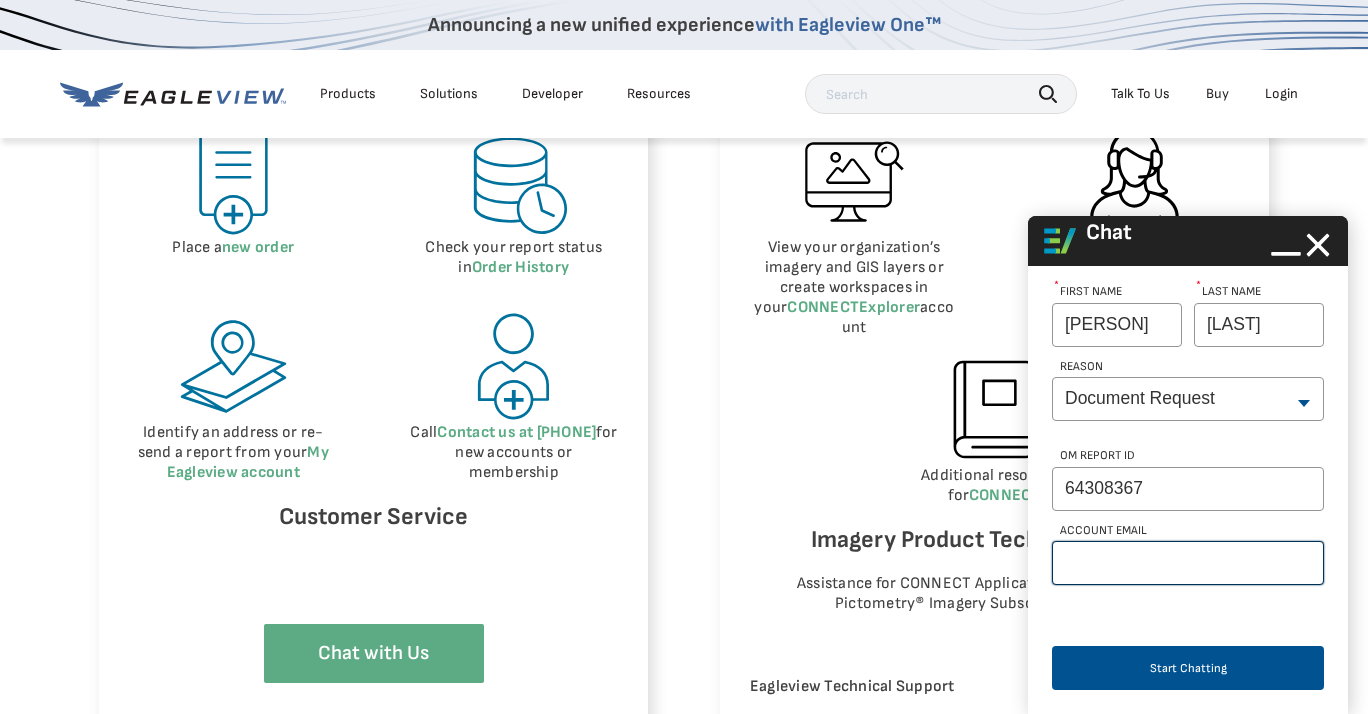 click on "Account Email" at bounding box center (1188, 563) 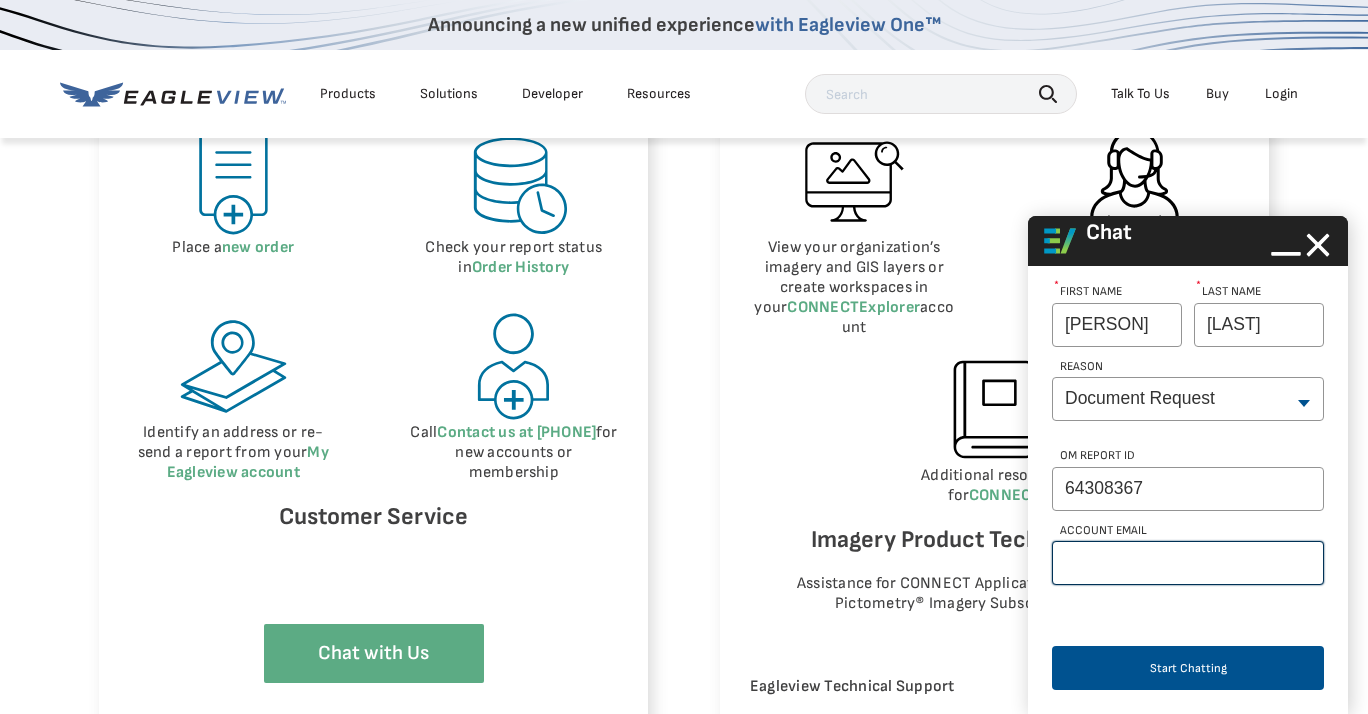 type on "susanagasser@gmail.com" 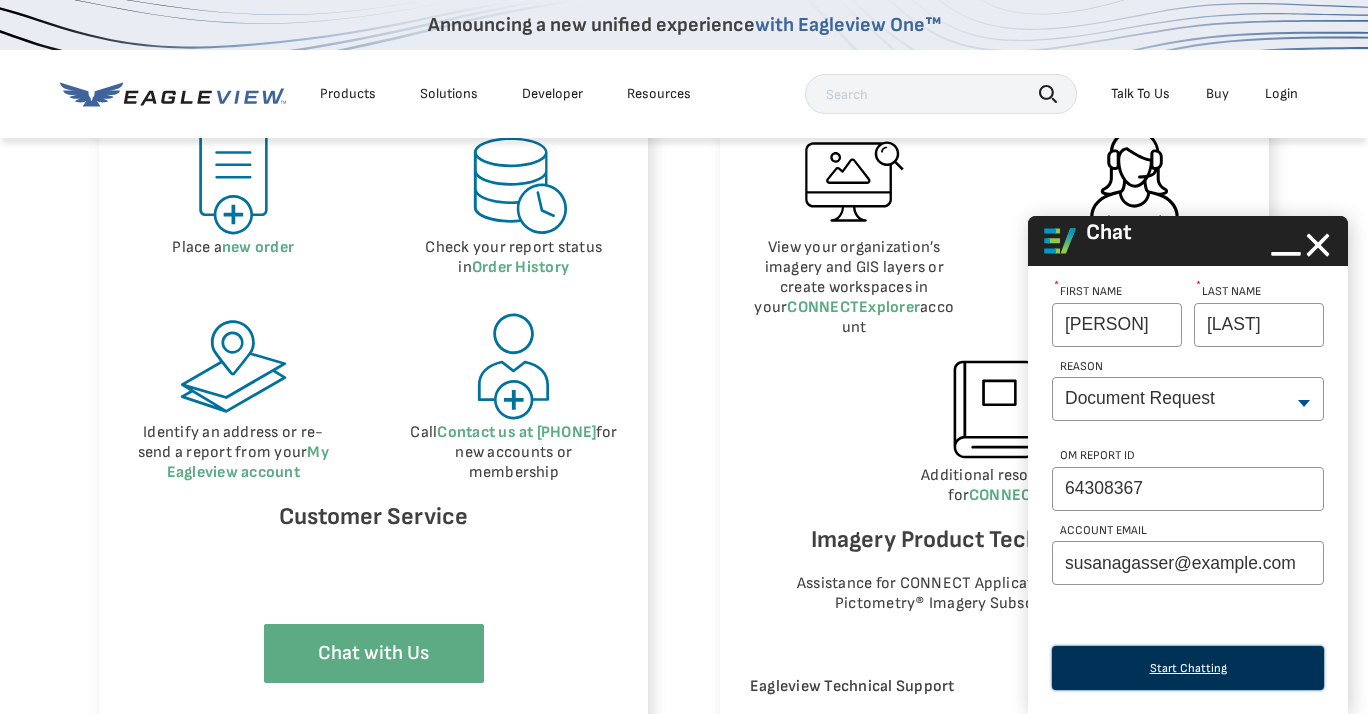 click on "Start Chatting" at bounding box center [1188, 668] 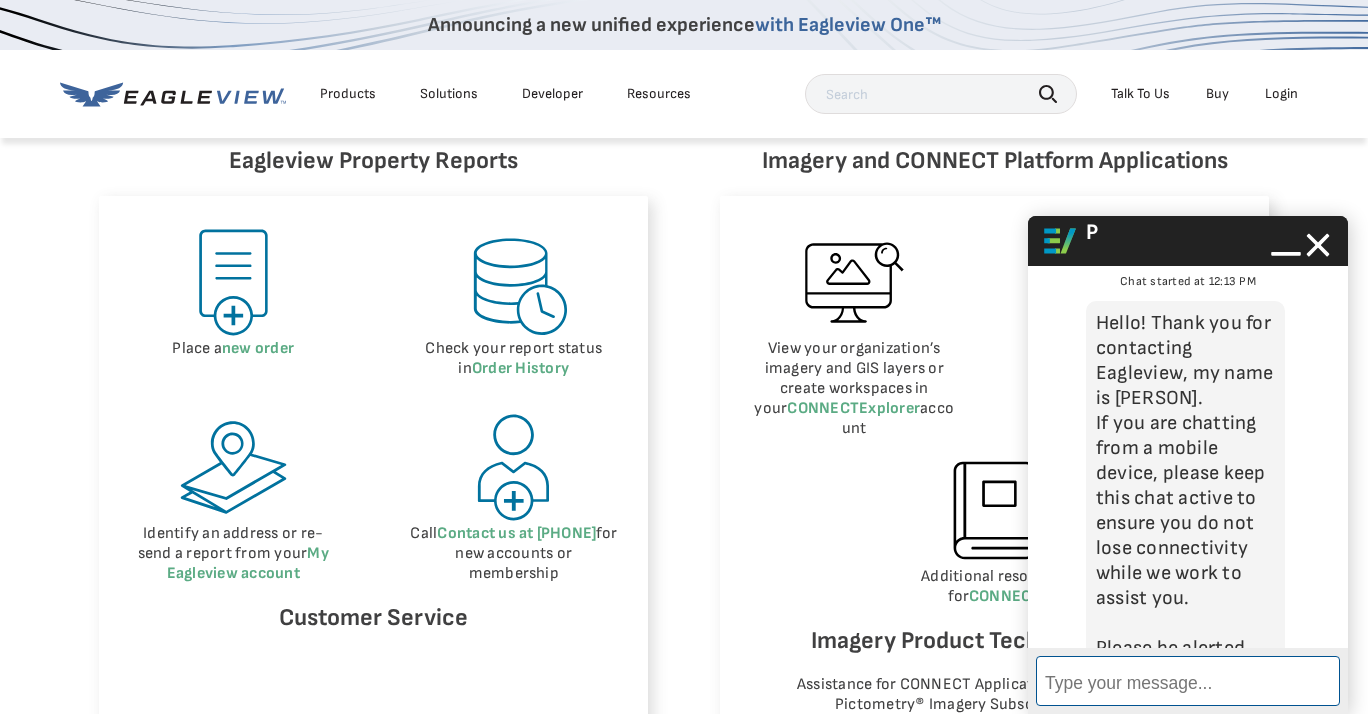 scroll, scrollTop: 900, scrollLeft: 0, axis: vertical 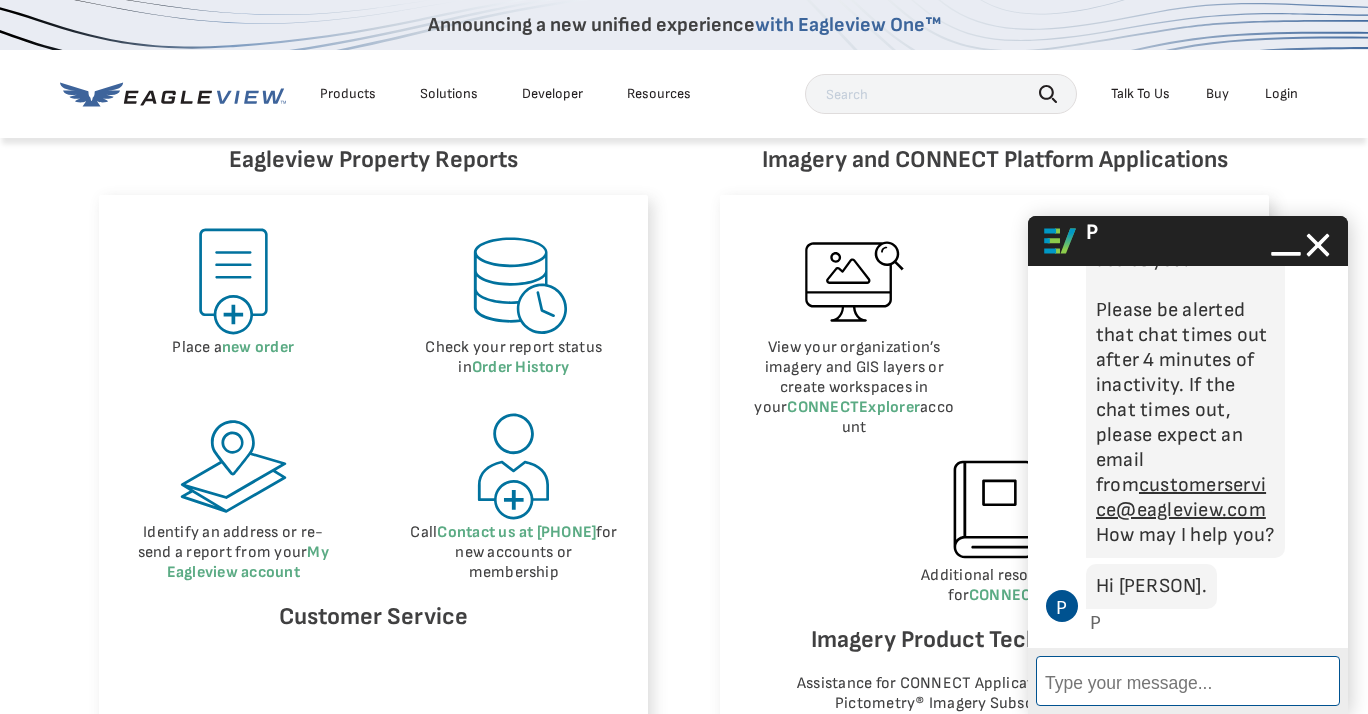 click on "Enter Message" at bounding box center (1188, 681) 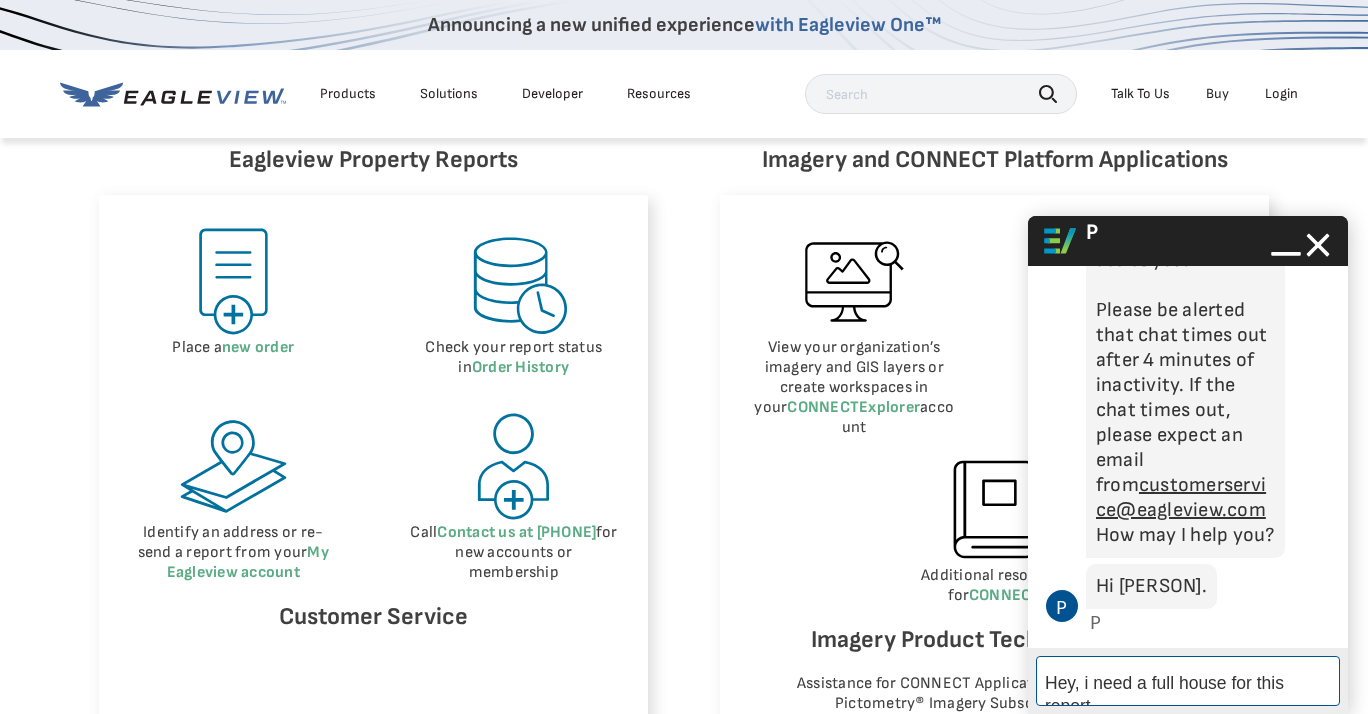 scroll, scrollTop: 442, scrollLeft: 0, axis: vertical 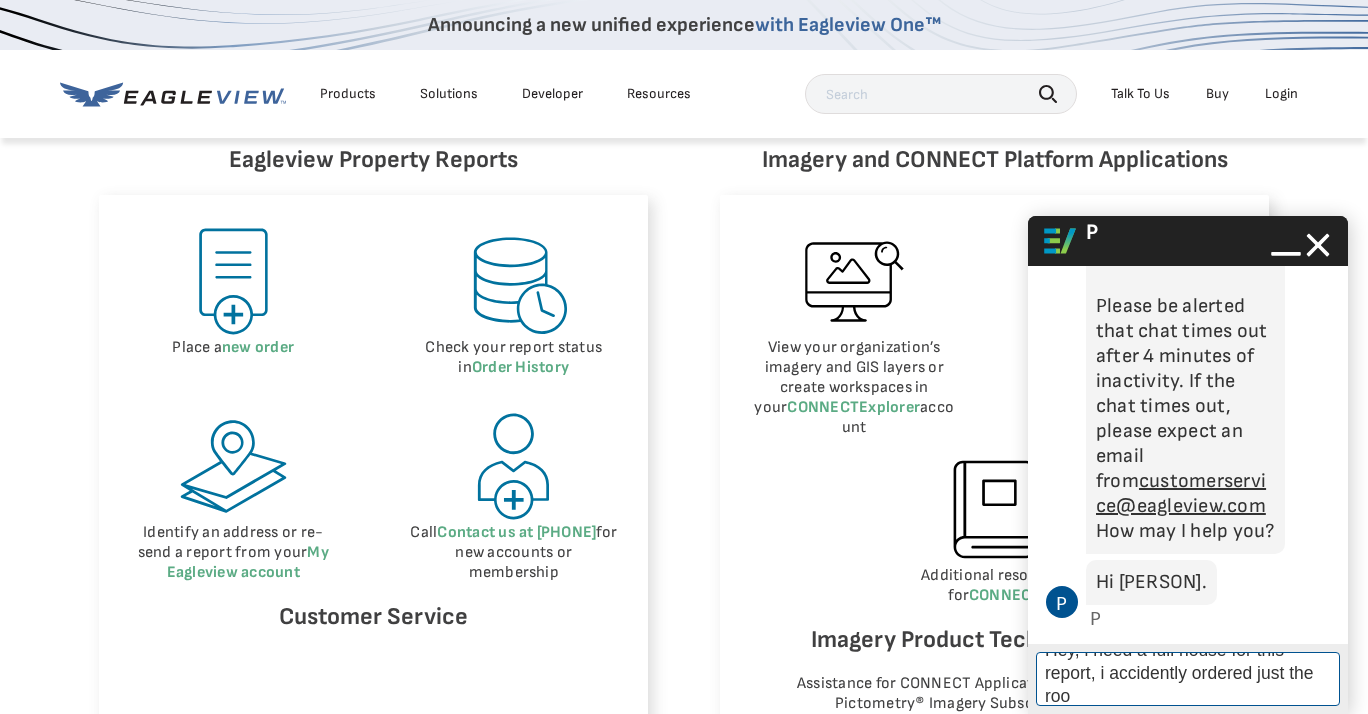 type on "Hey, i need a full house for this report, i accidently ordered just the roof" 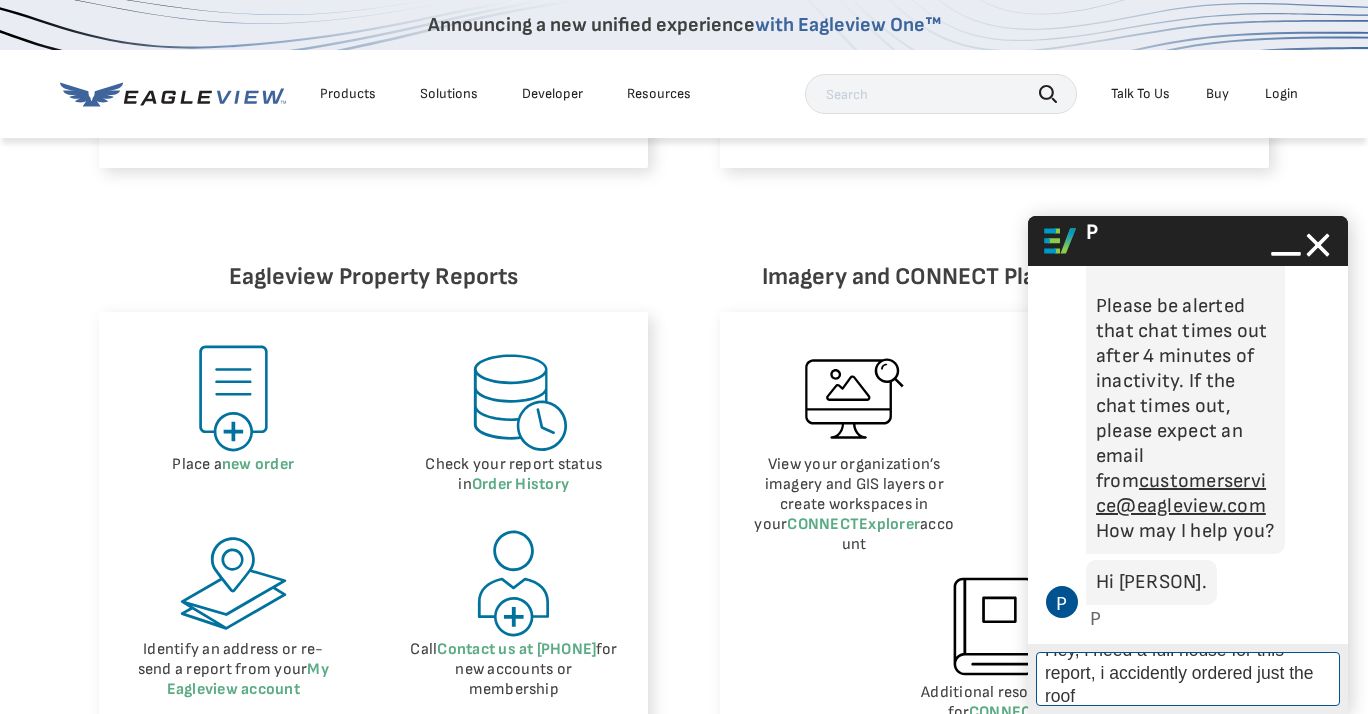 scroll, scrollTop: 800, scrollLeft: 0, axis: vertical 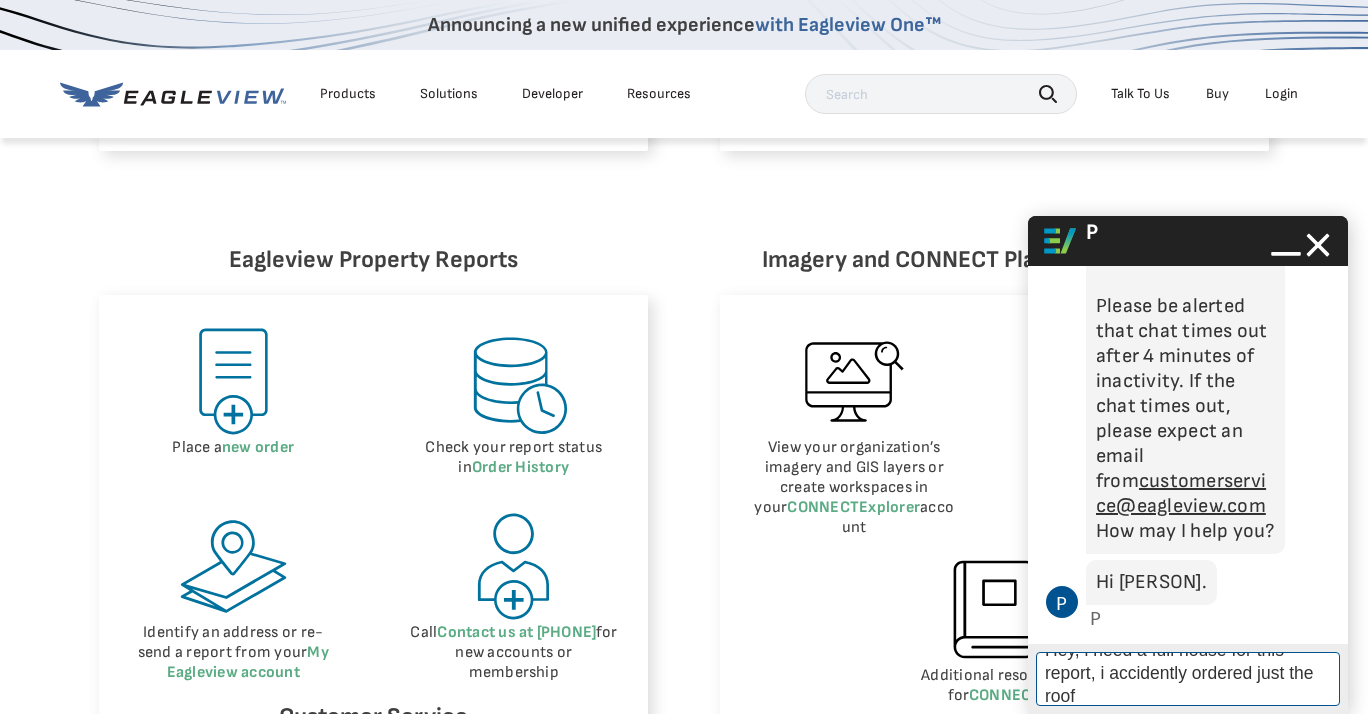 type 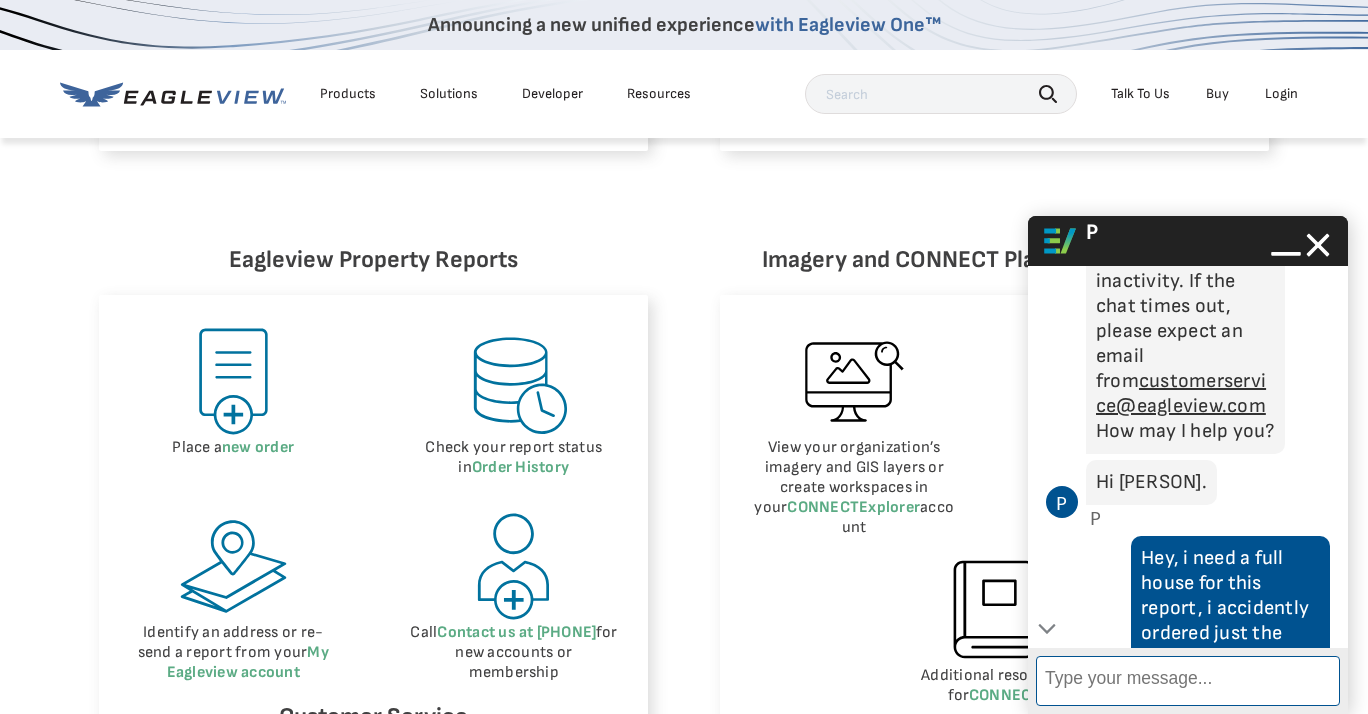 scroll, scrollTop: 589, scrollLeft: 0, axis: vertical 